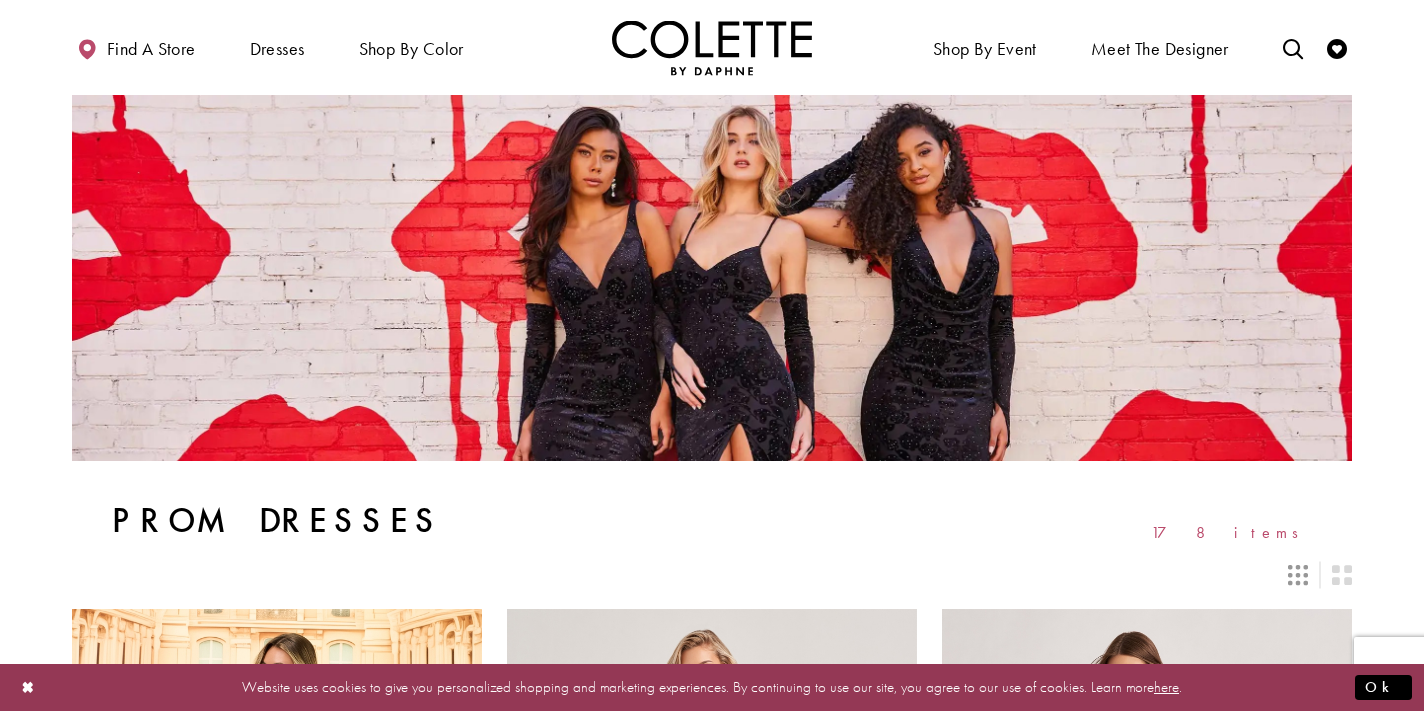 scroll, scrollTop: 0, scrollLeft: 0, axis: both 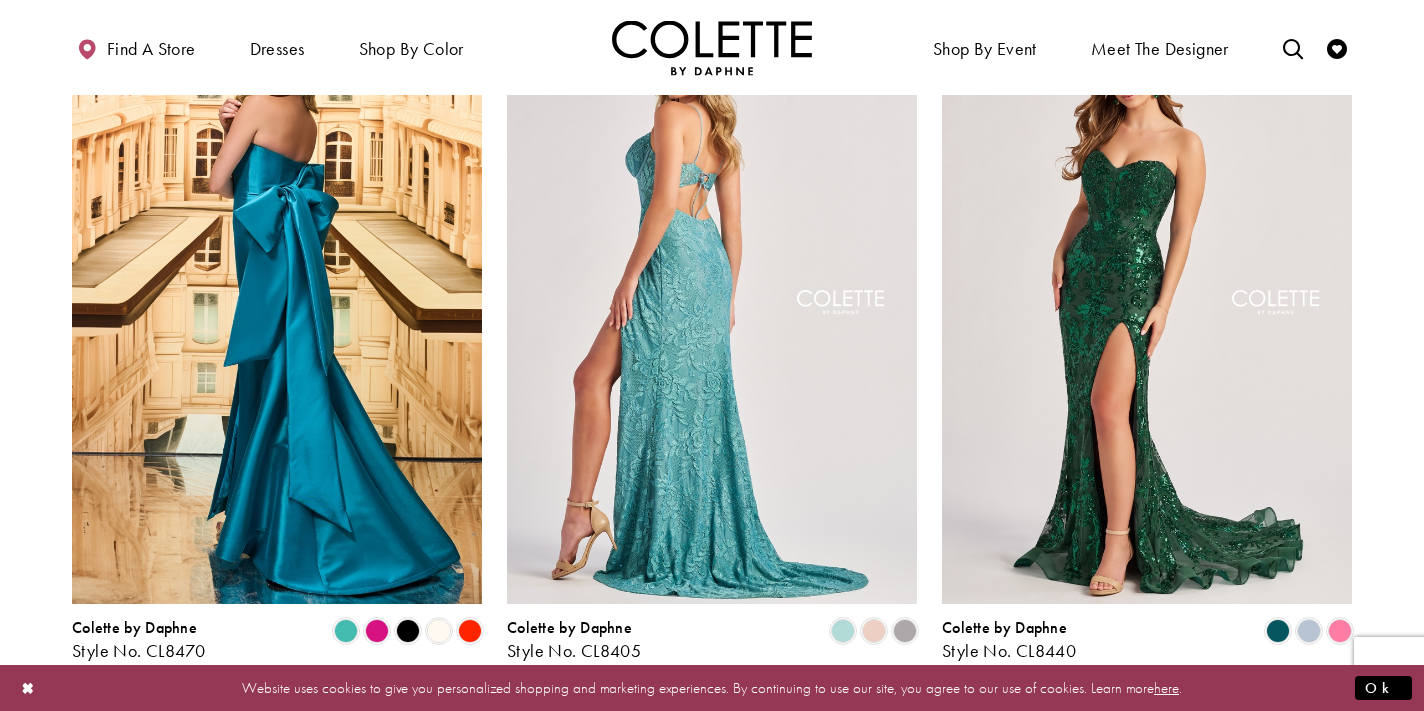 click at bounding box center [712, 305] 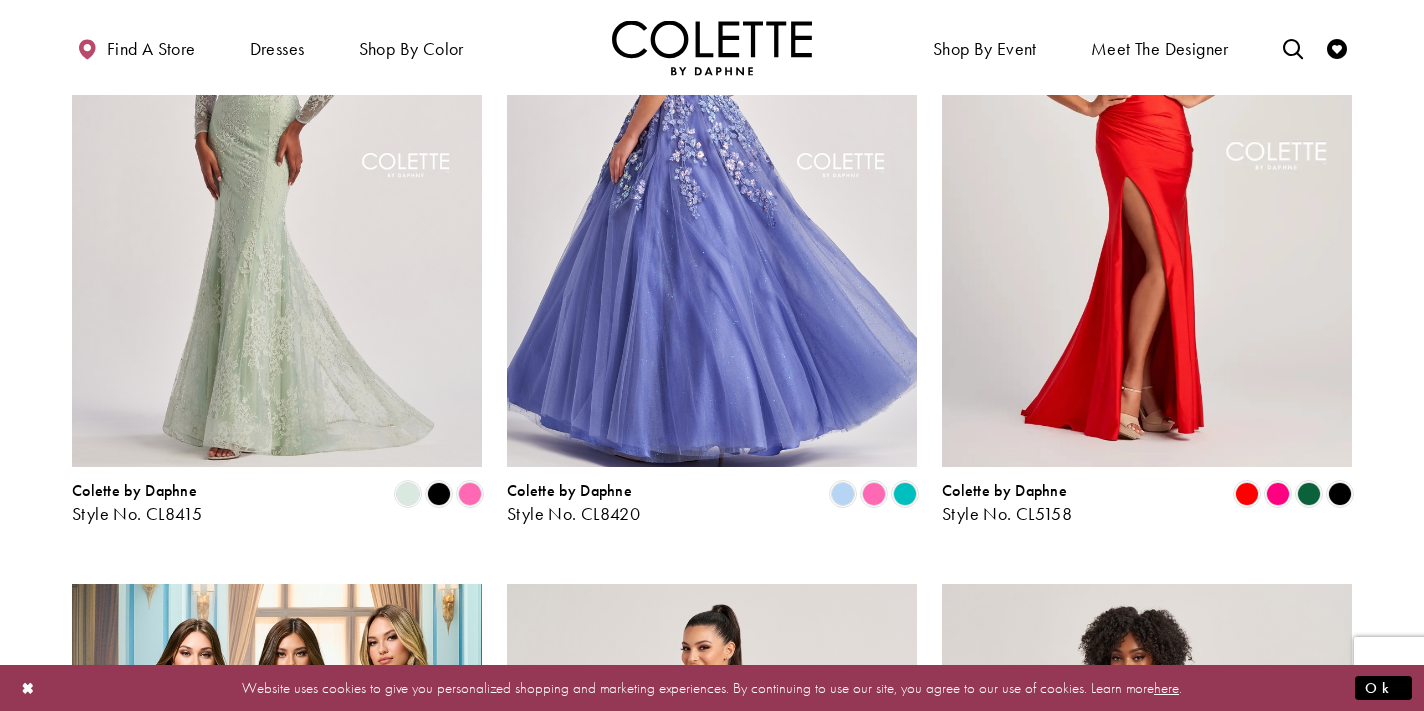 scroll, scrollTop: 2887, scrollLeft: 0, axis: vertical 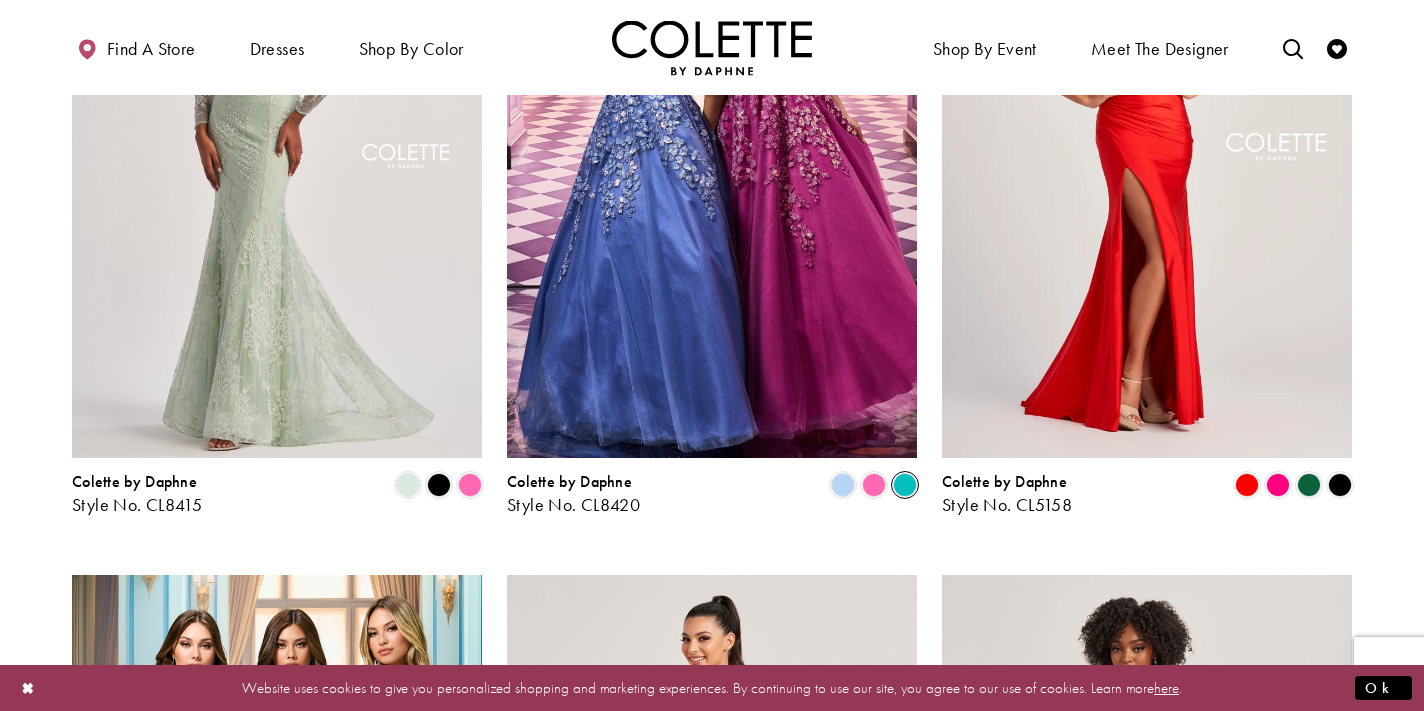 click at bounding box center (905, 485) 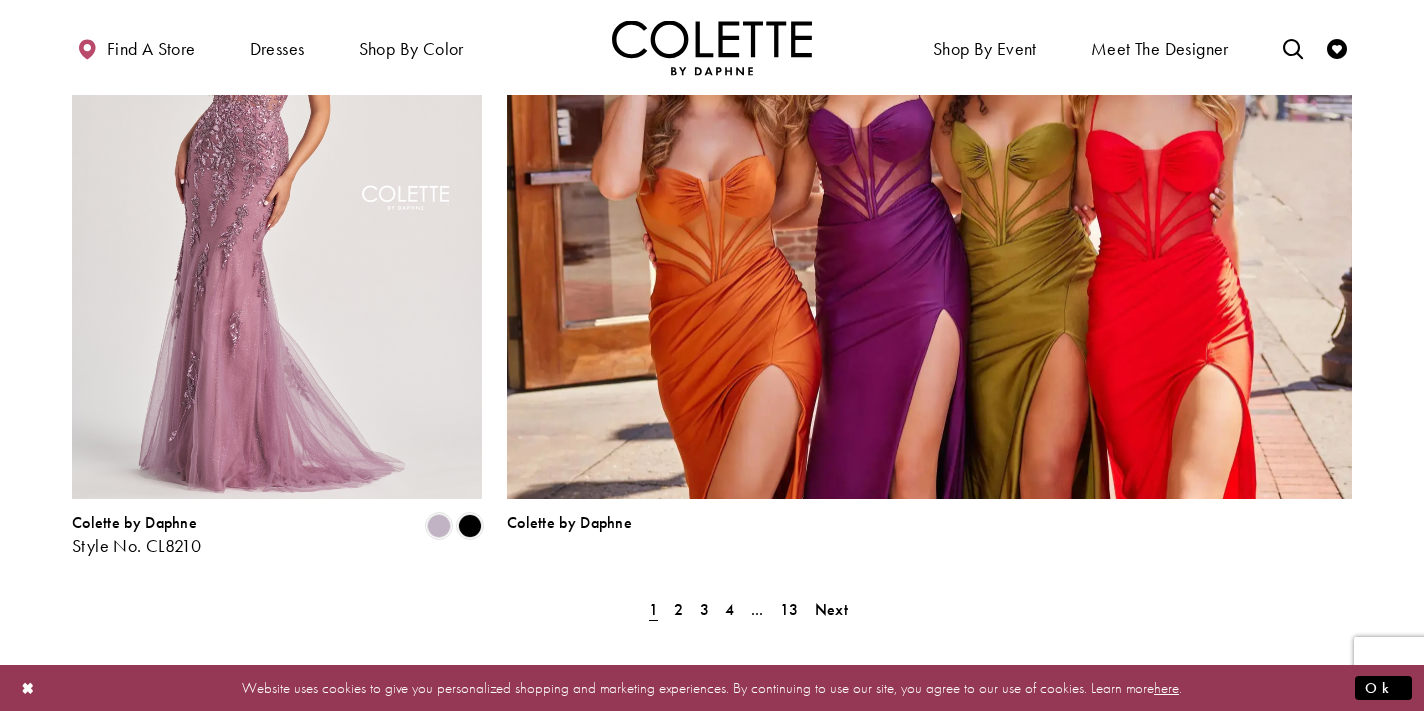 scroll, scrollTop: 4326, scrollLeft: 0, axis: vertical 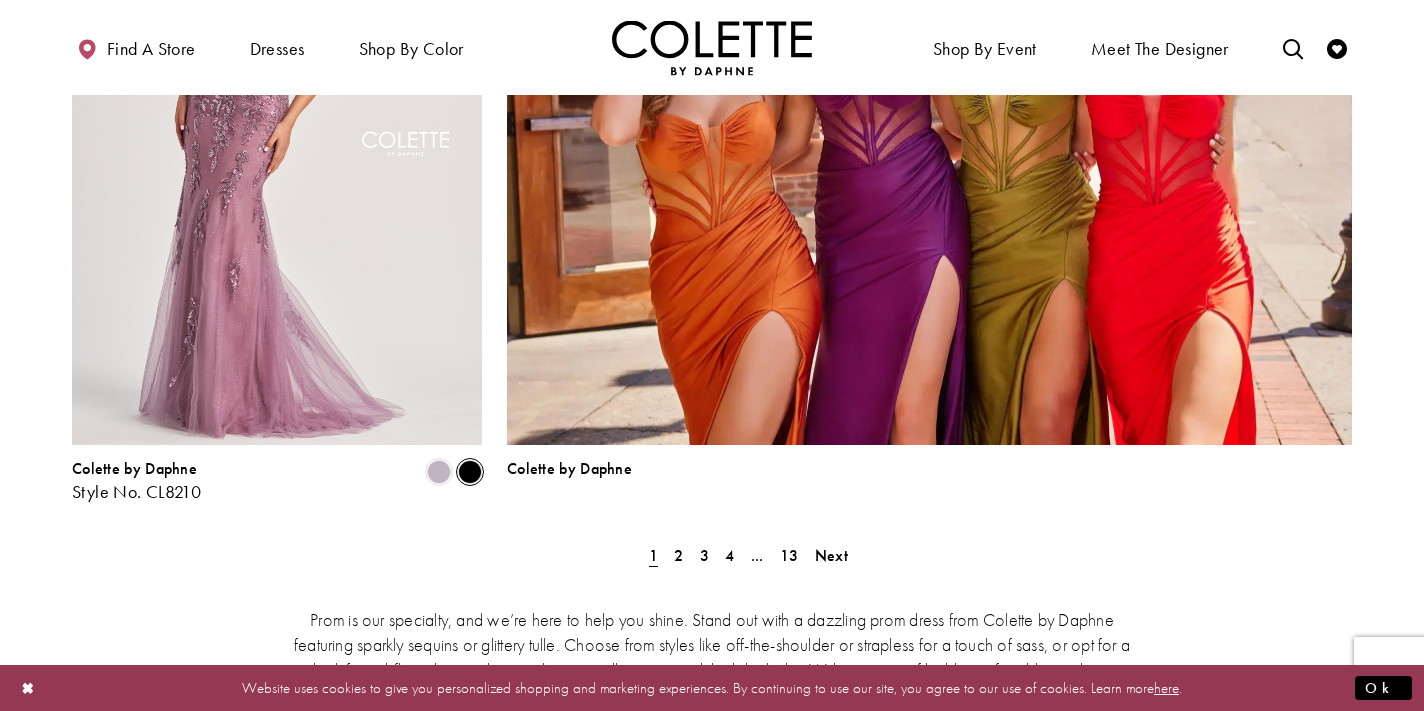 click at bounding box center (470, 472) 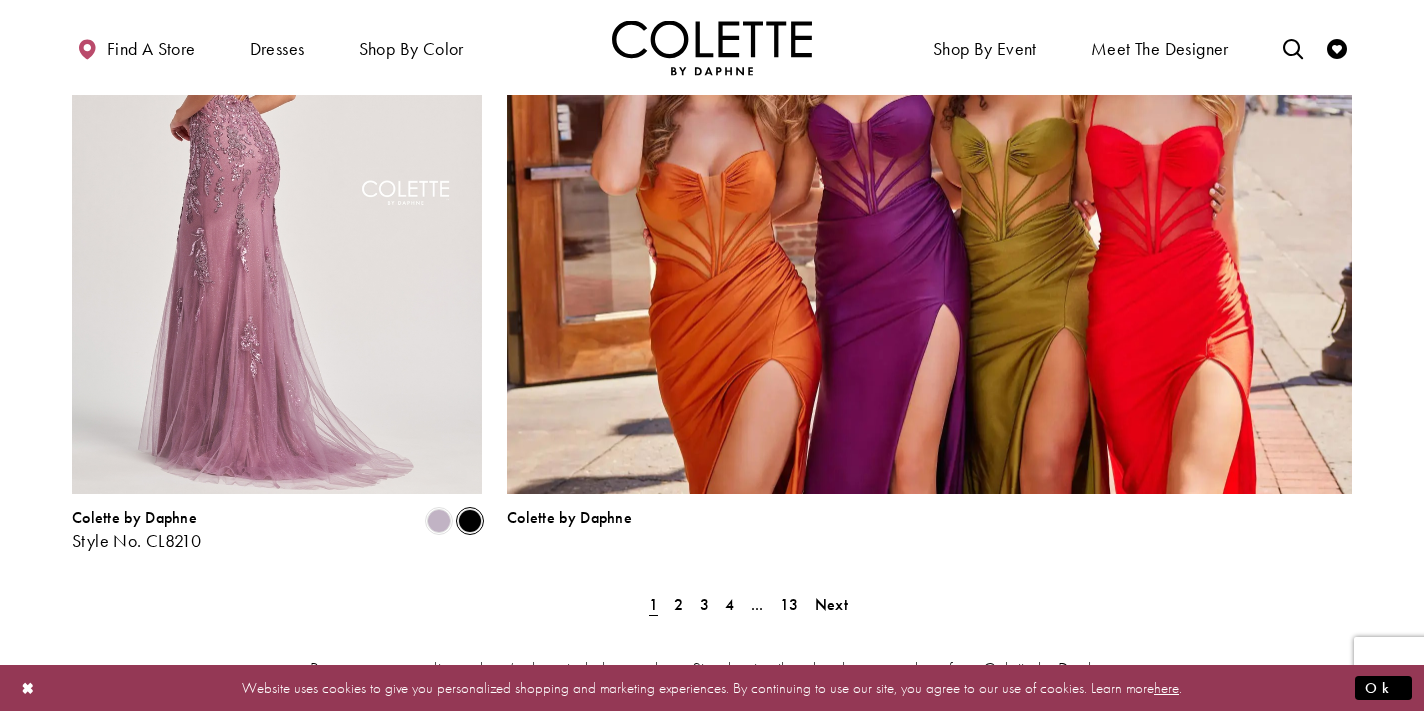 scroll, scrollTop: 4317, scrollLeft: 0, axis: vertical 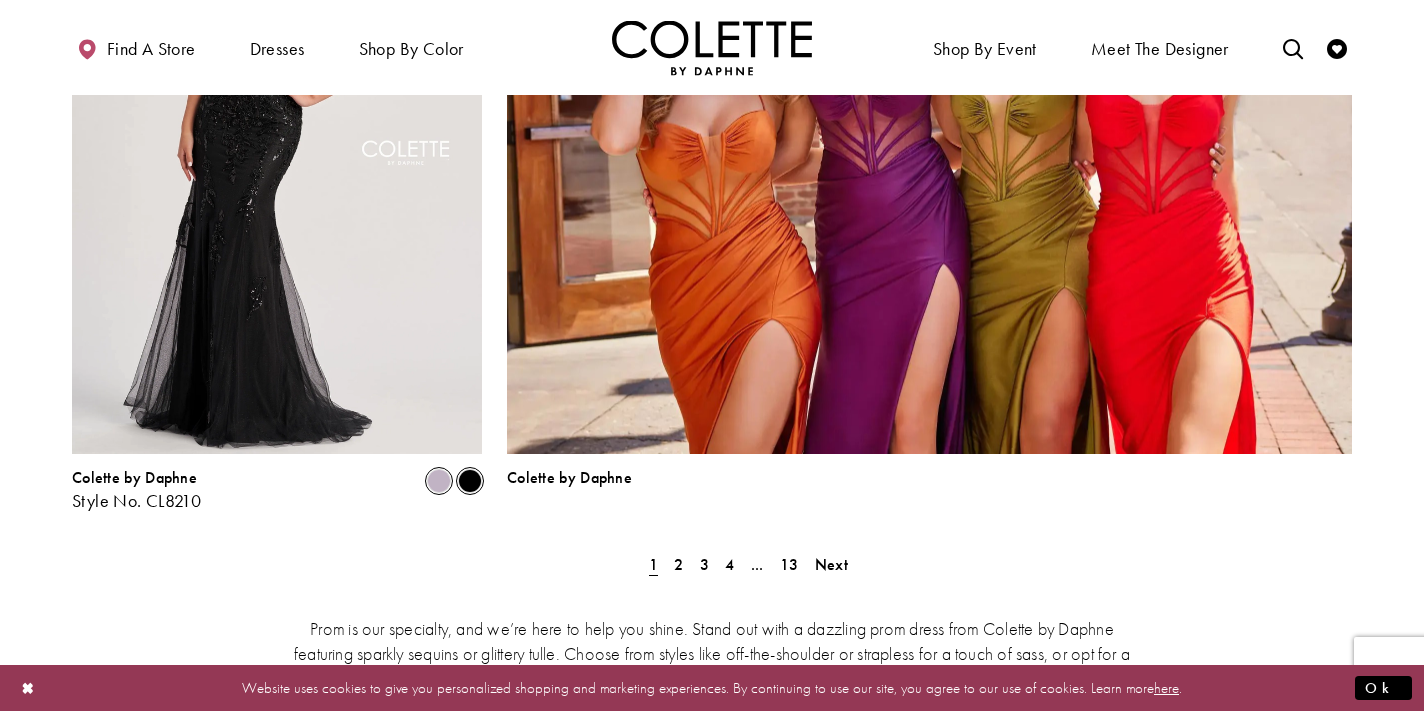 click at bounding box center (439, 481) 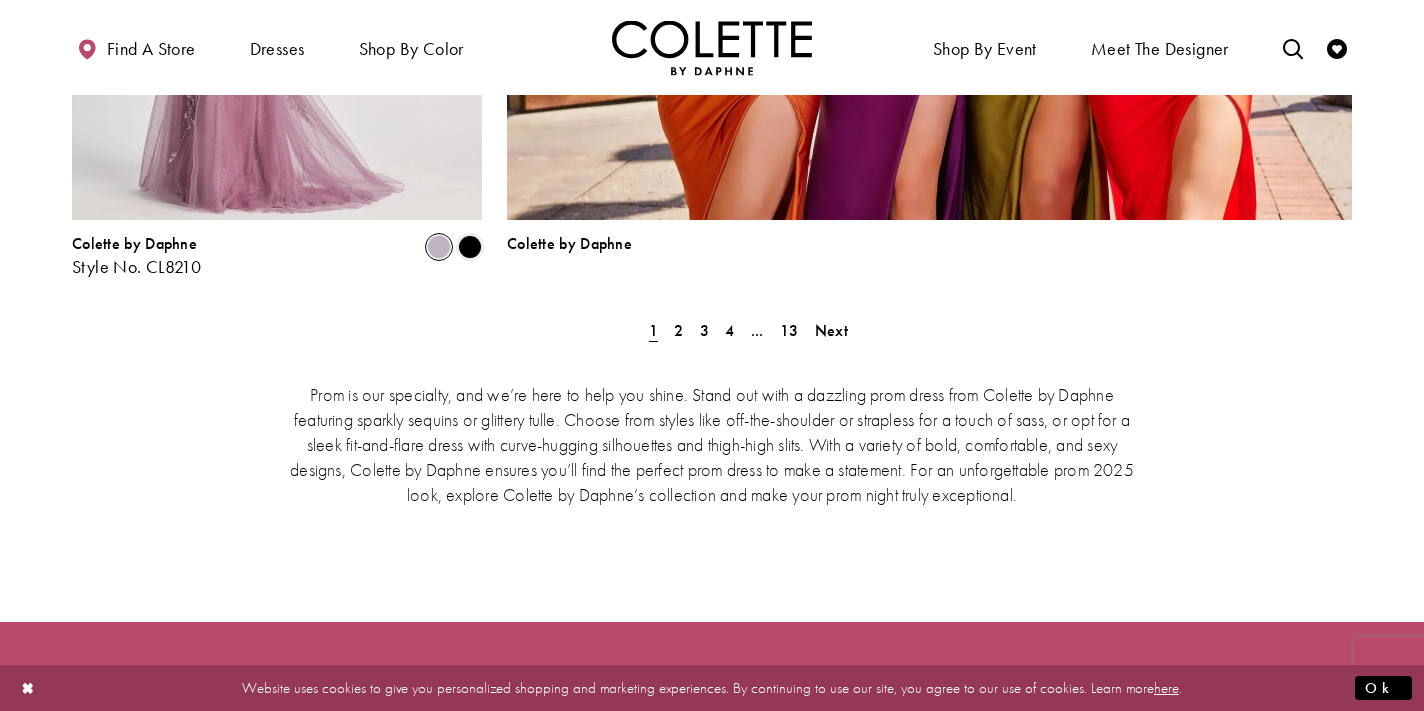 scroll, scrollTop: 4542, scrollLeft: 0, axis: vertical 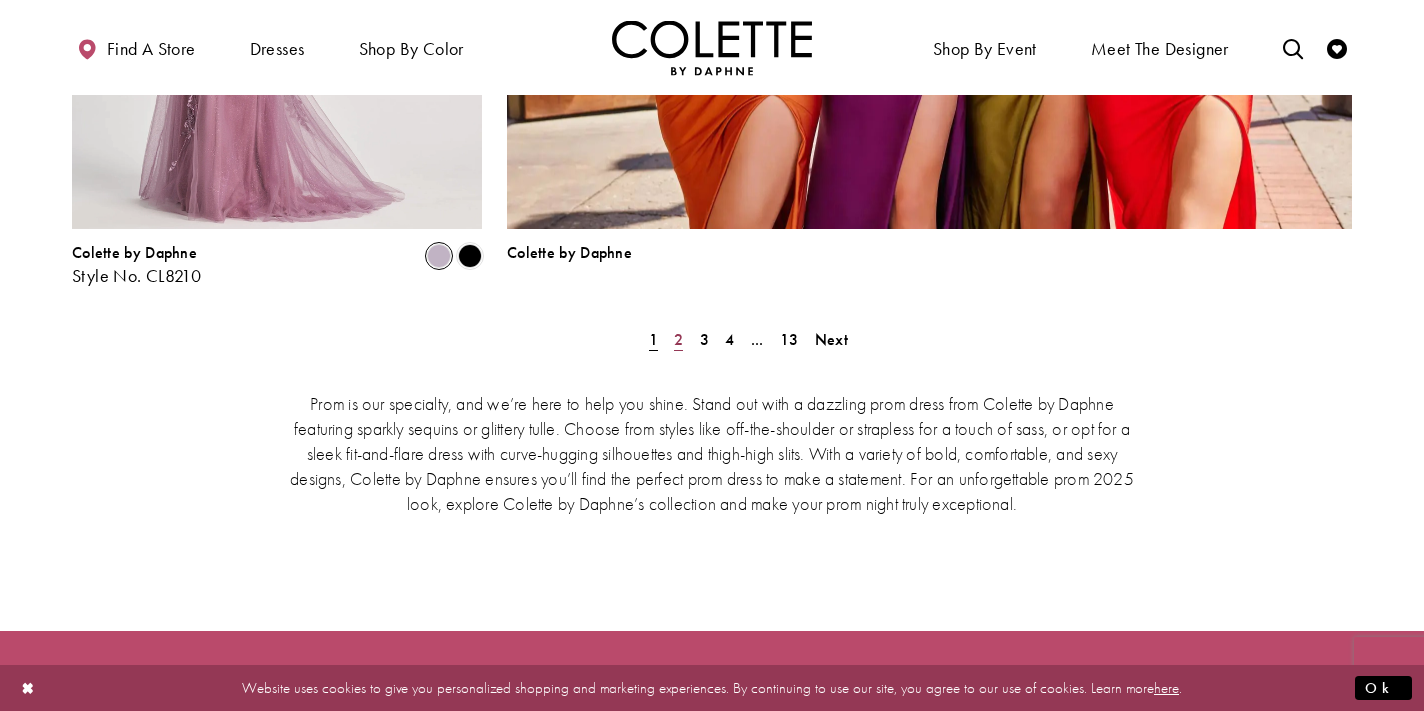 click on "2" at bounding box center [678, 339] 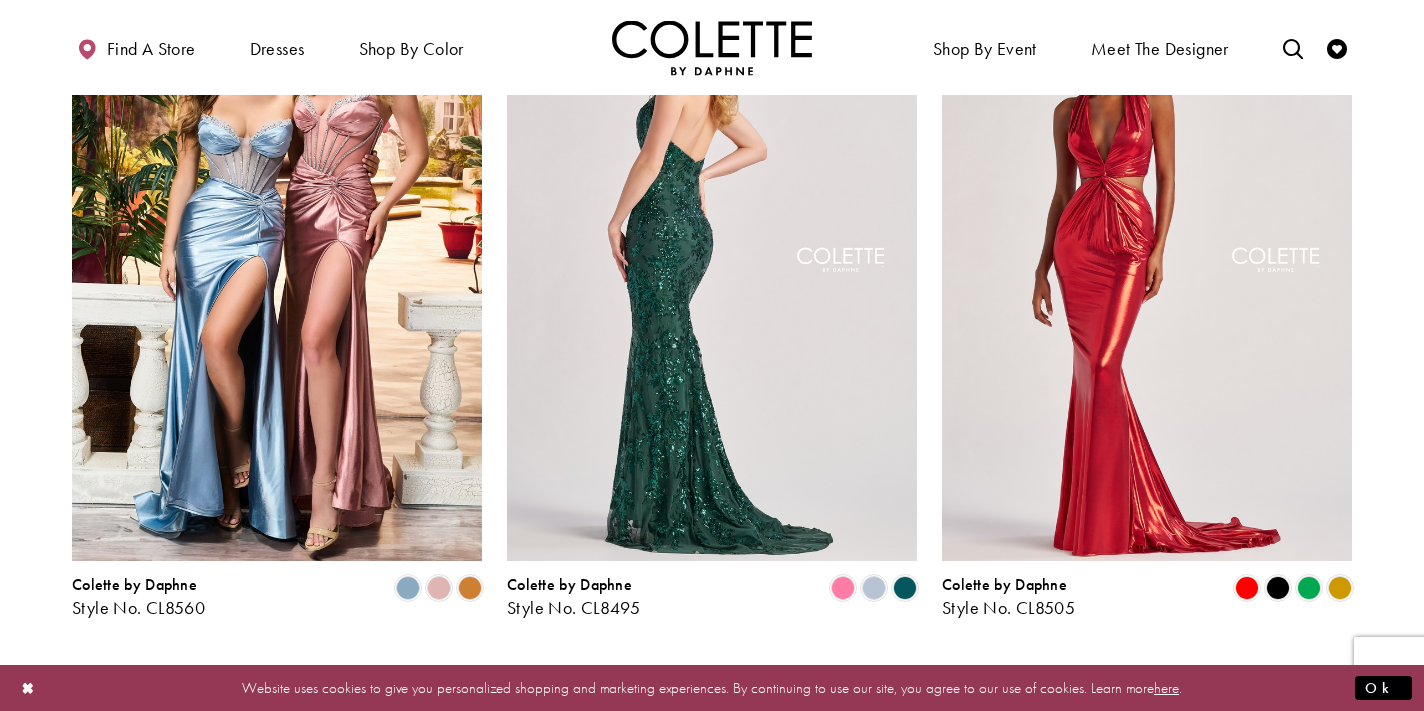 scroll, scrollTop: 1361, scrollLeft: 0, axis: vertical 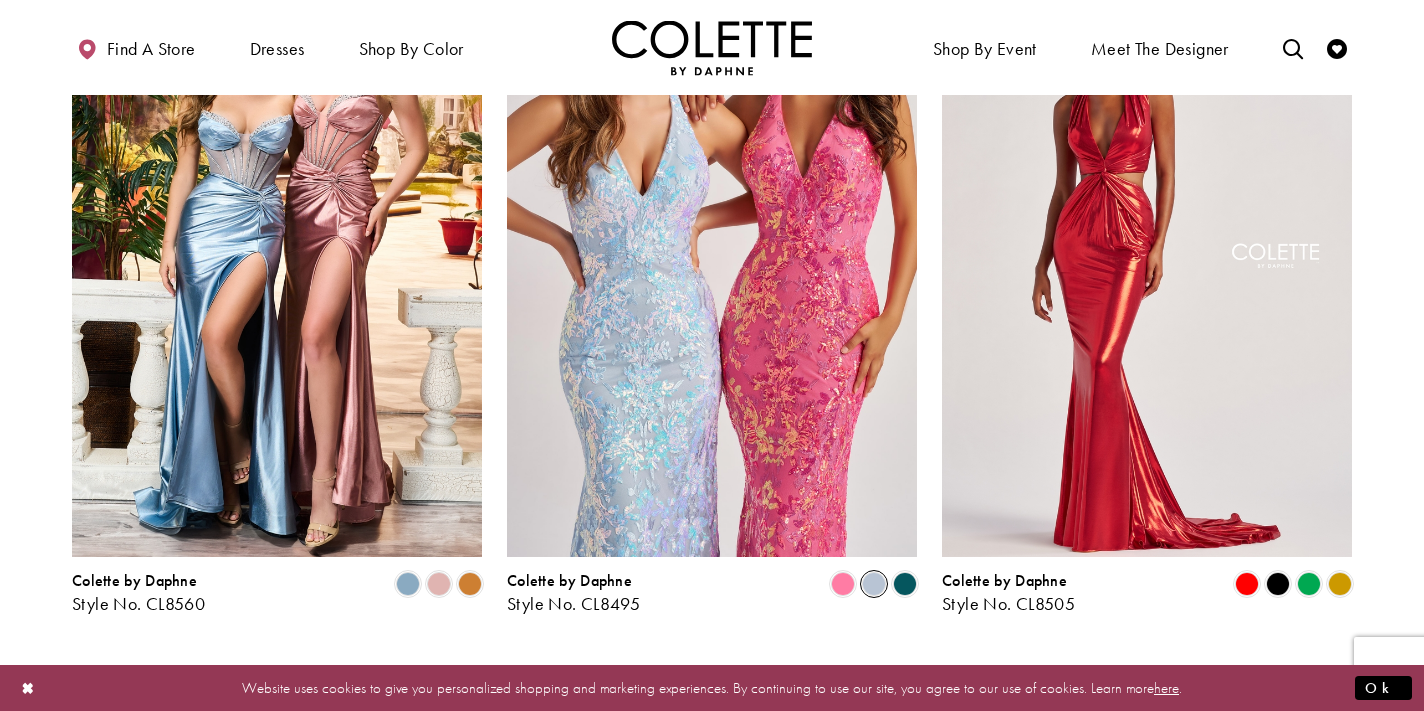 click at bounding box center [874, 584] 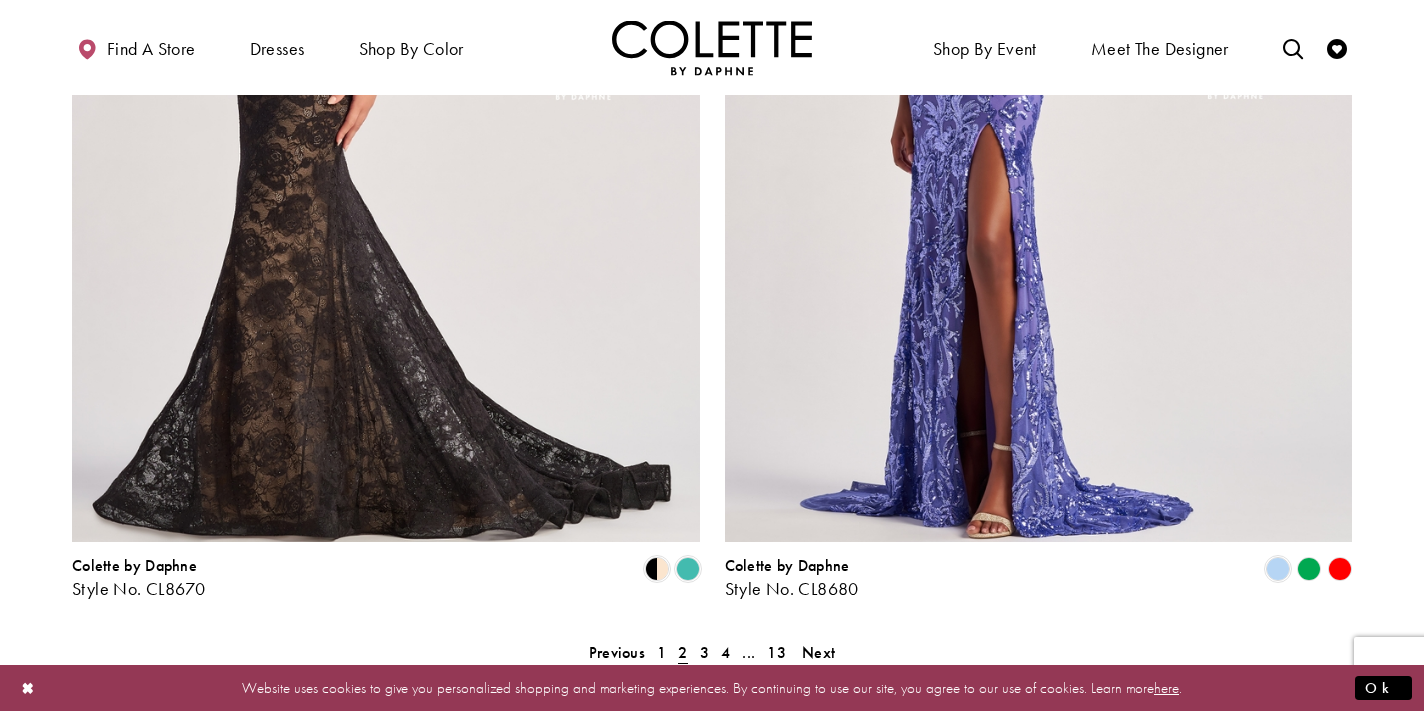 scroll, scrollTop: 3829, scrollLeft: 0, axis: vertical 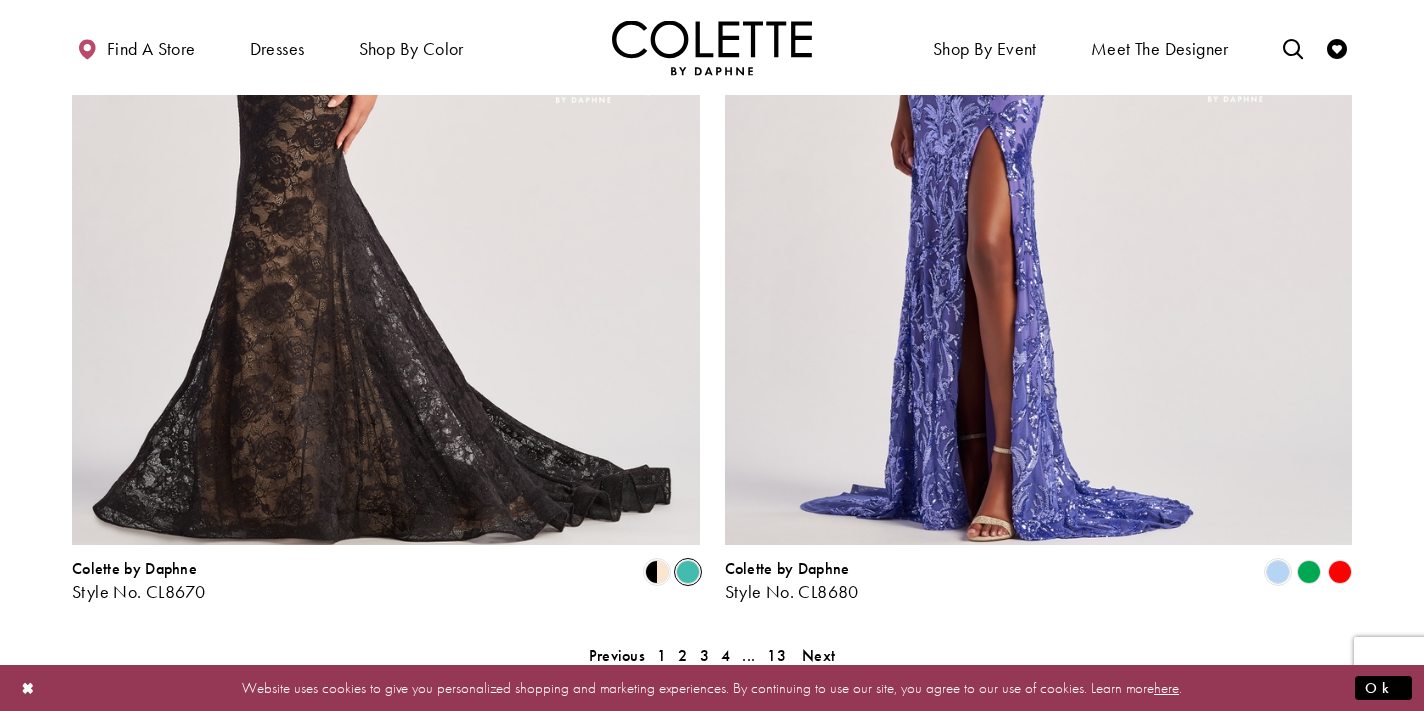 click at bounding box center (688, 572) 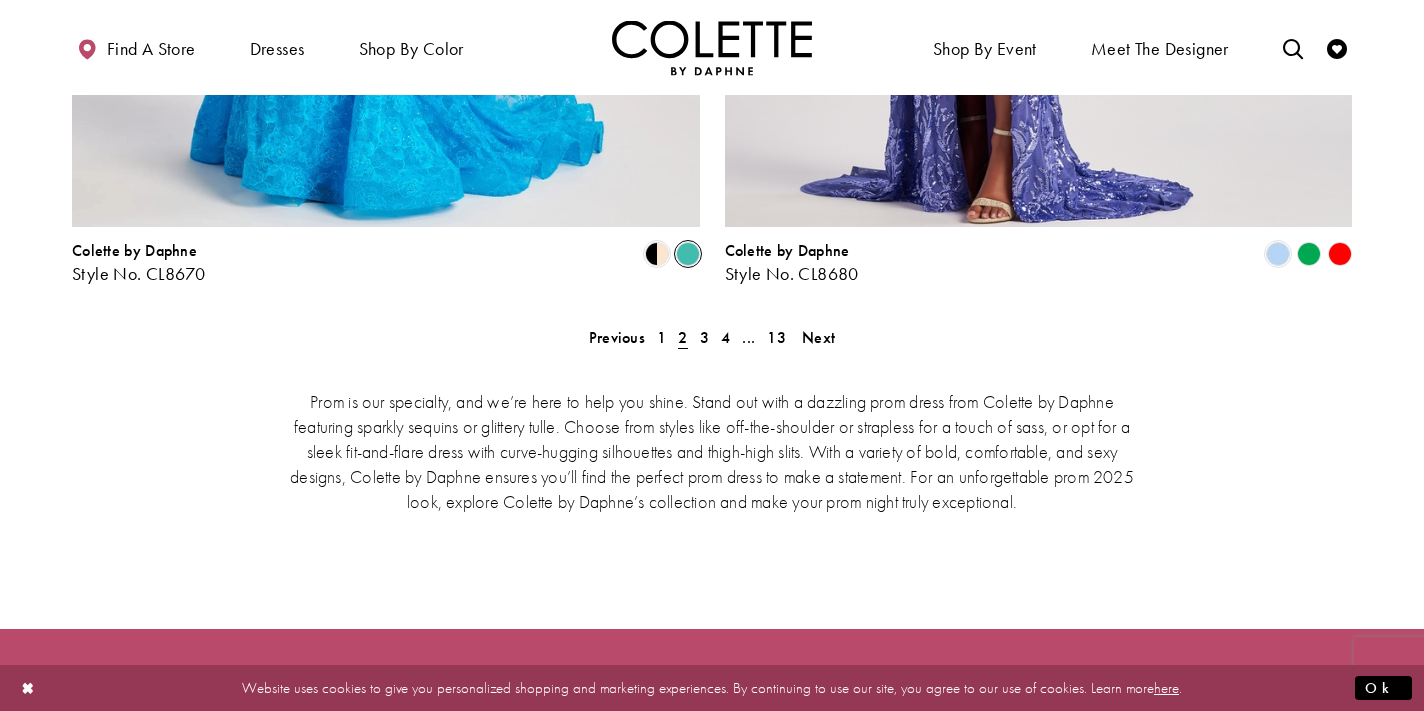 scroll, scrollTop: 4126, scrollLeft: 0, axis: vertical 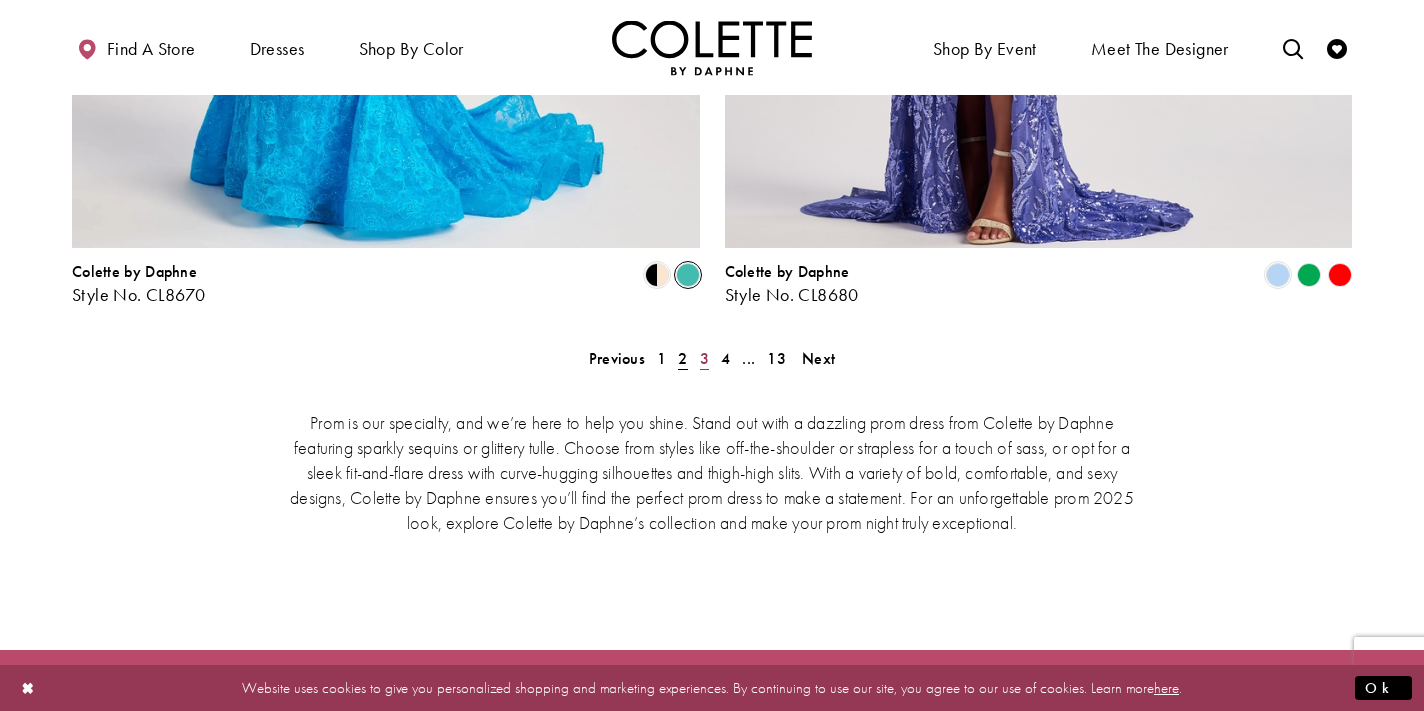 click on "3" at bounding box center (704, 358) 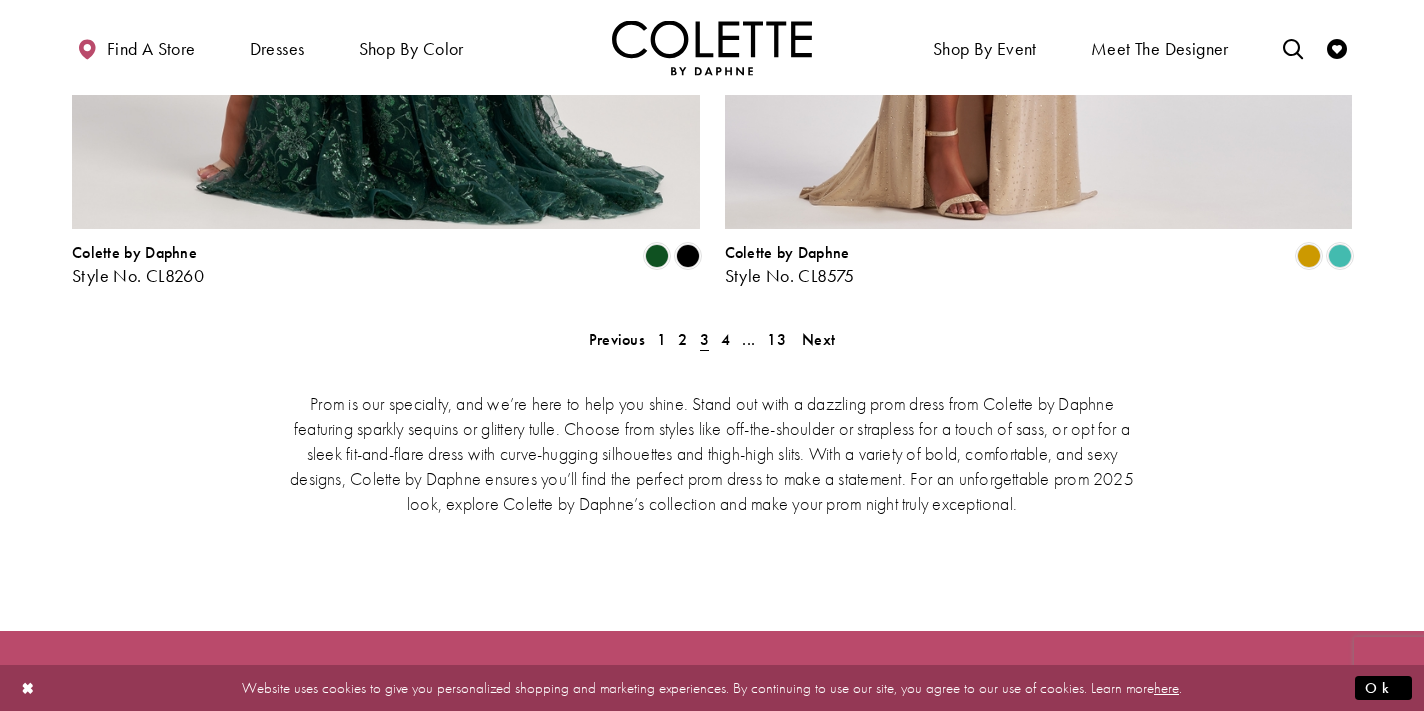 scroll, scrollTop: 4157, scrollLeft: 0, axis: vertical 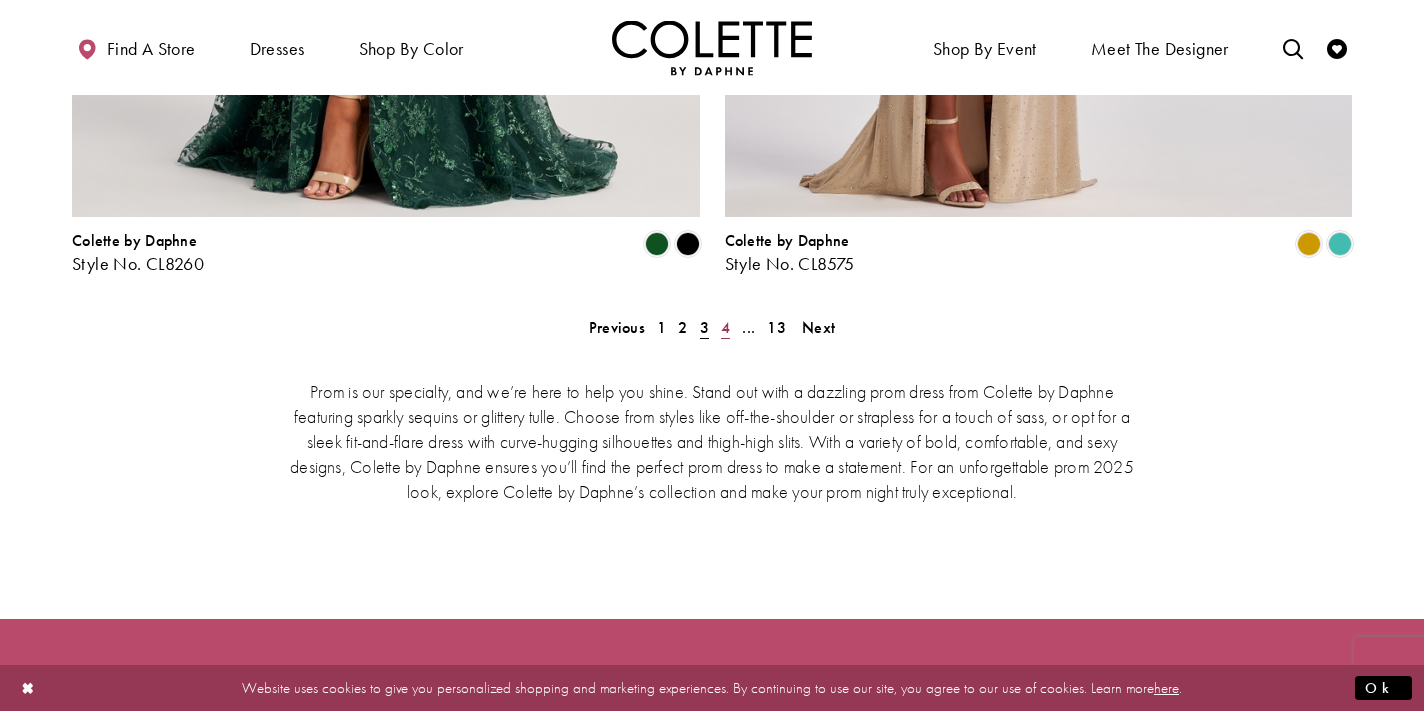 click on "4" at bounding box center [725, 327] 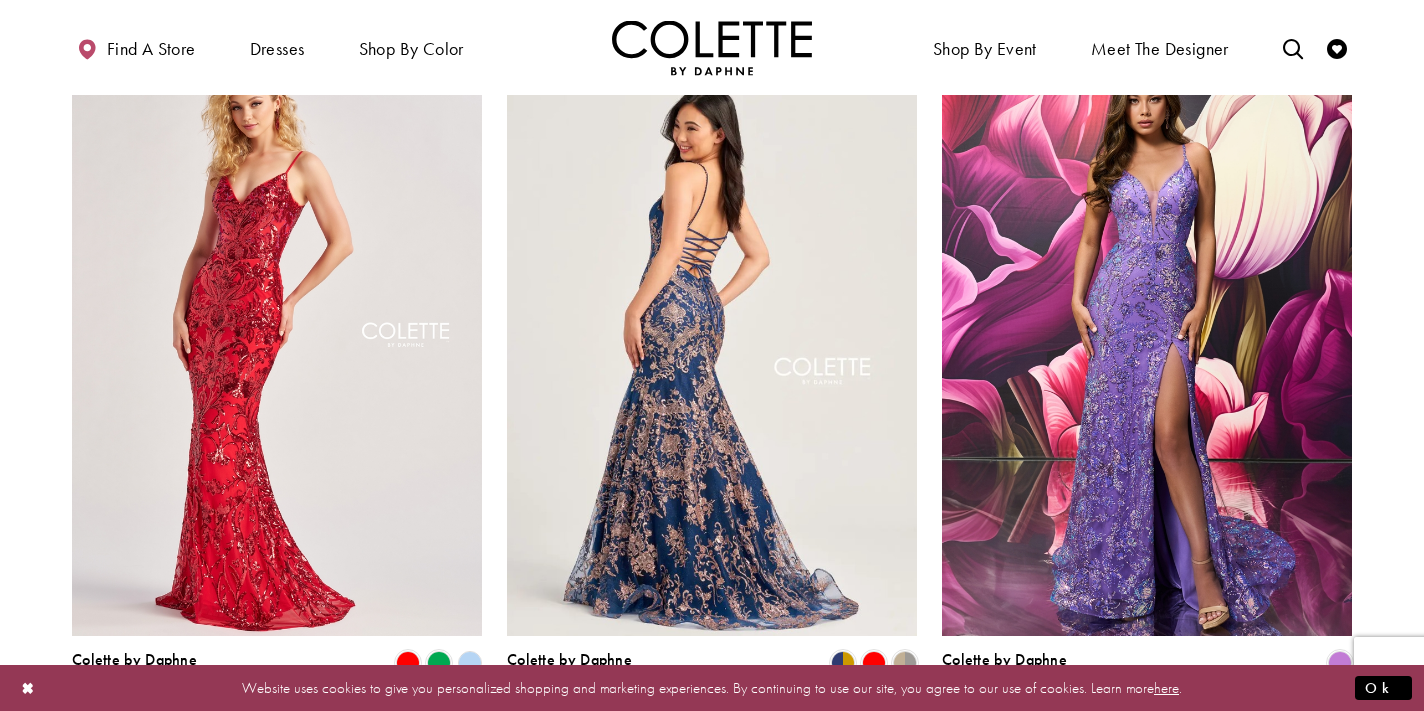 scroll, scrollTop: 1341, scrollLeft: 0, axis: vertical 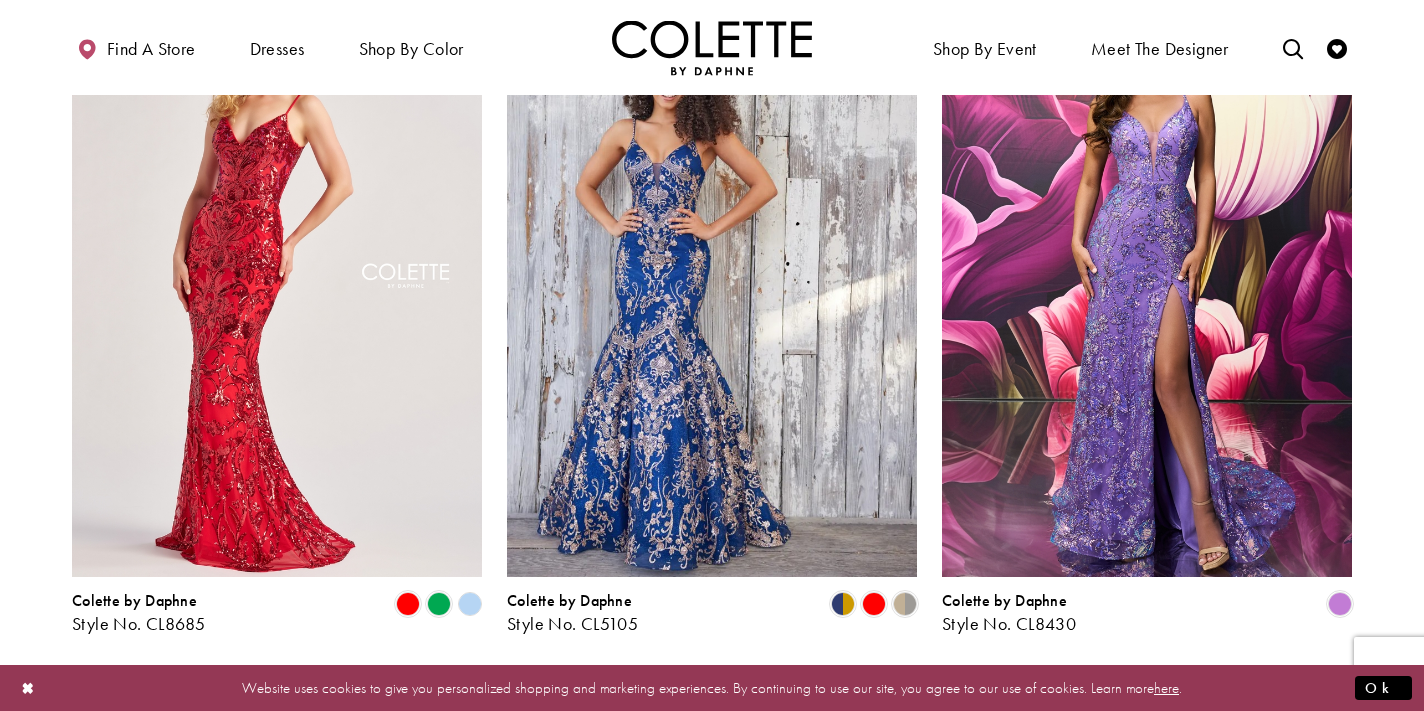 click 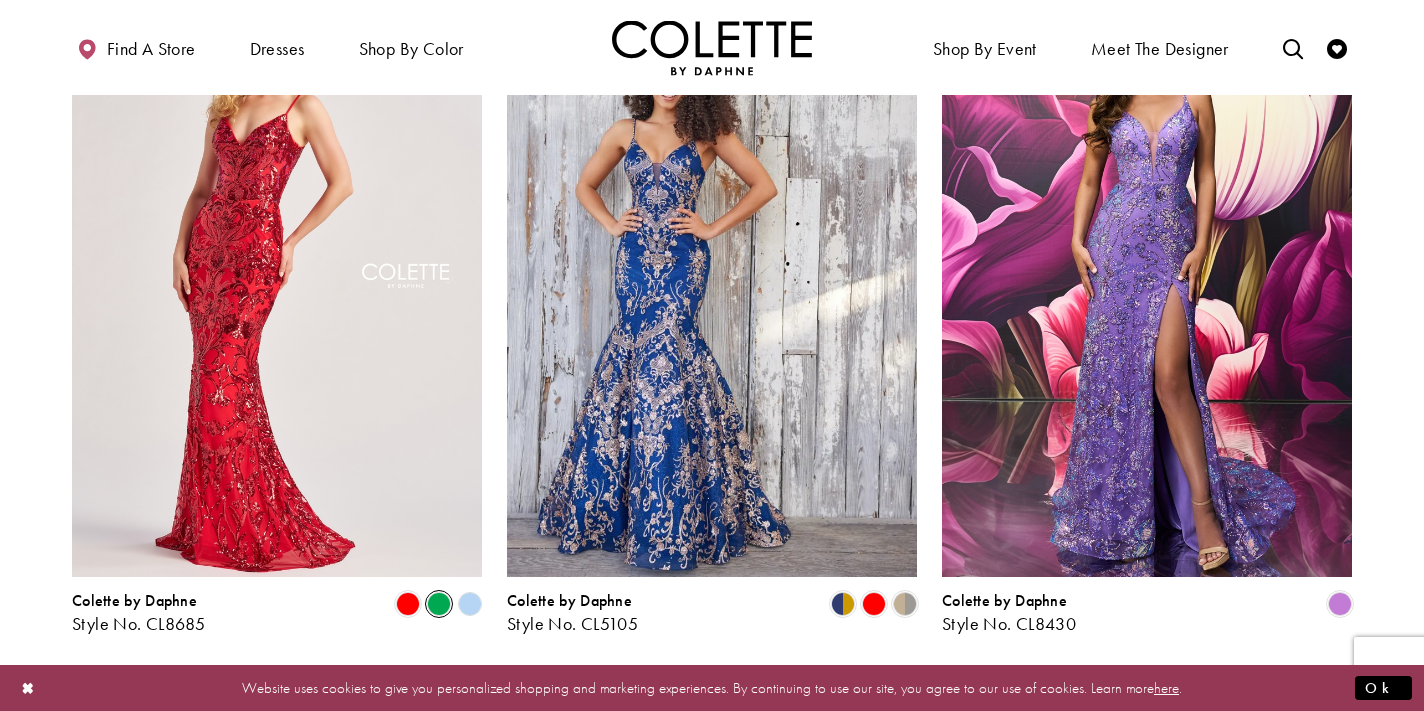 click at bounding box center [439, 604] 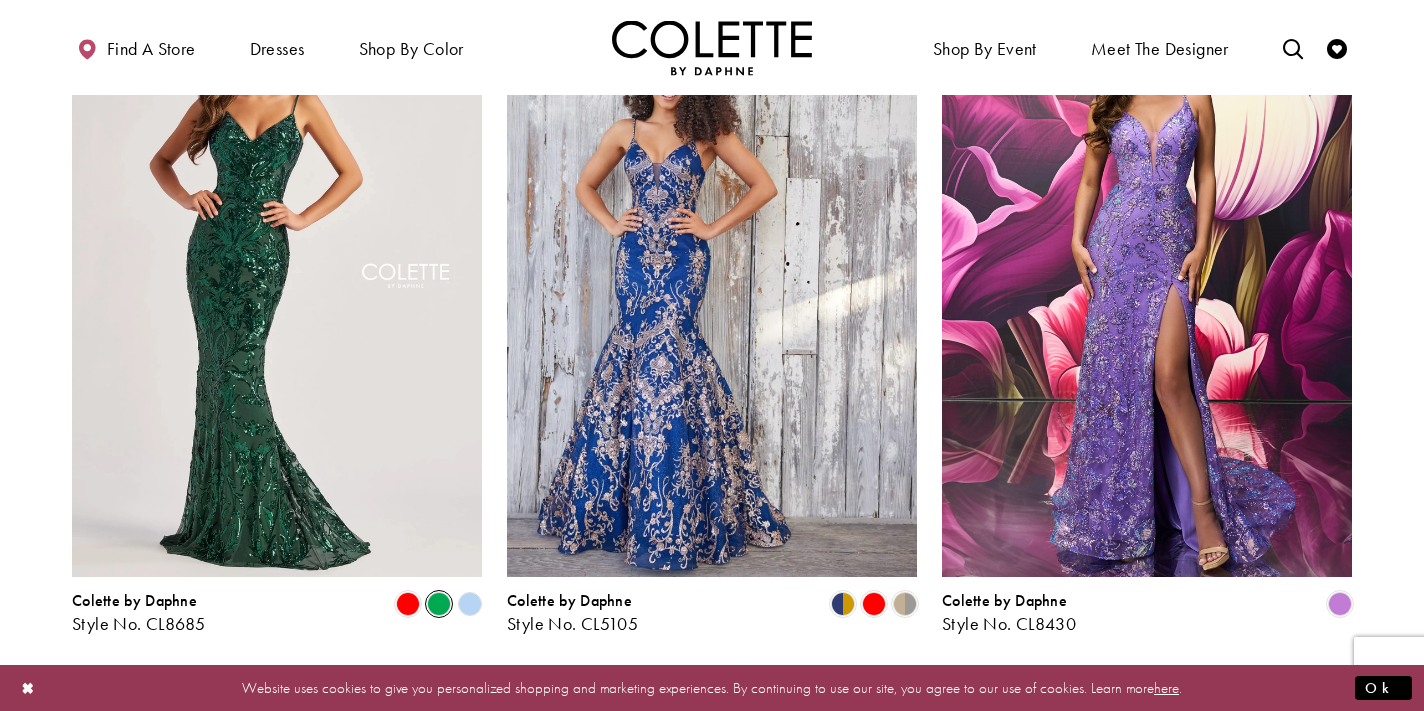 click 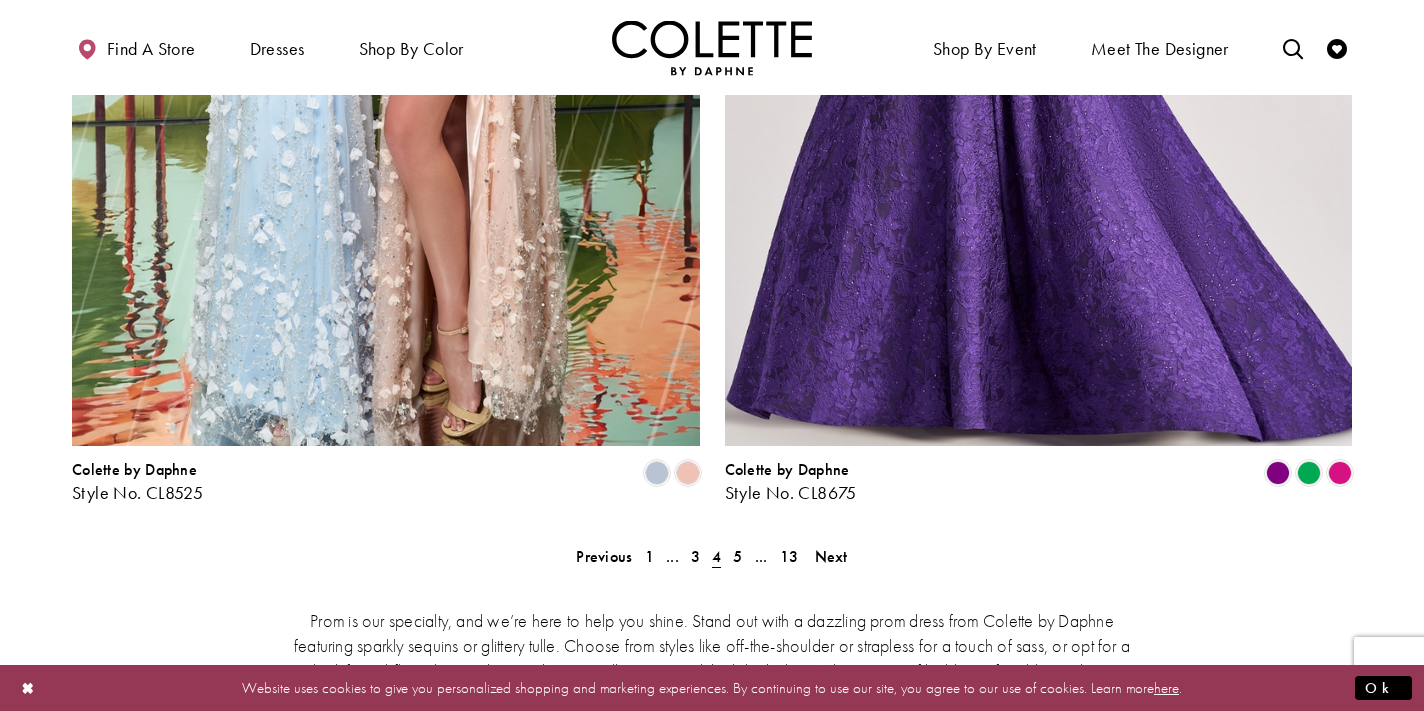 scroll, scrollTop: 3937, scrollLeft: 0, axis: vertical 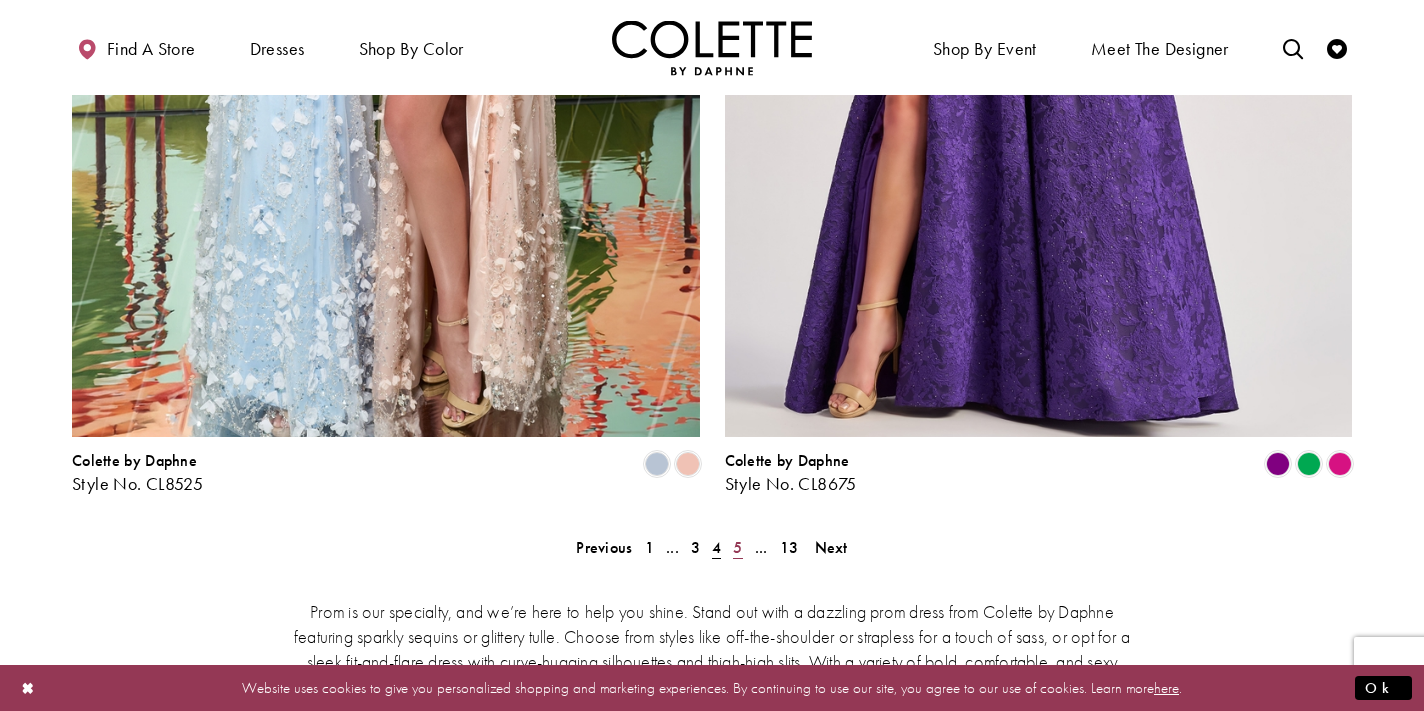 click on "5" at bounding box center (737, 547) 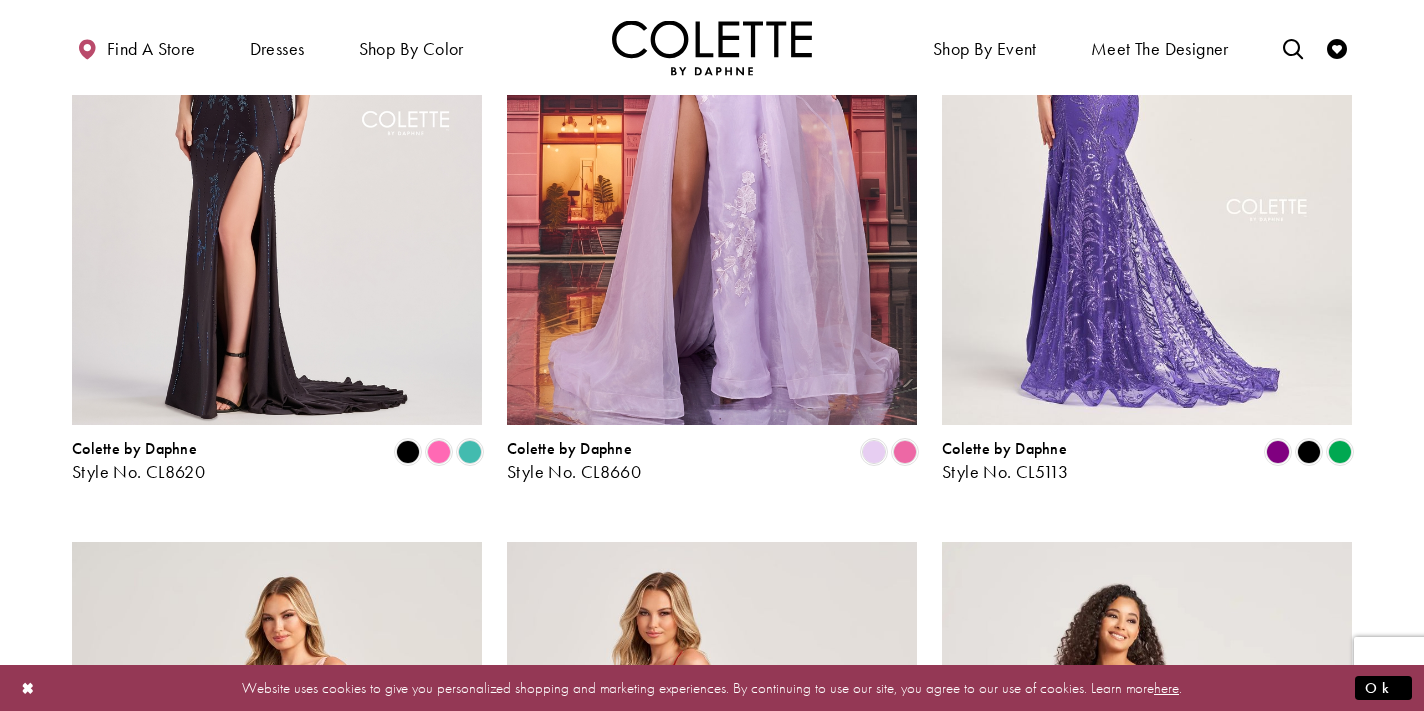 scroll, scrollTop: 784, scrollLeft: 0, axis: vertical 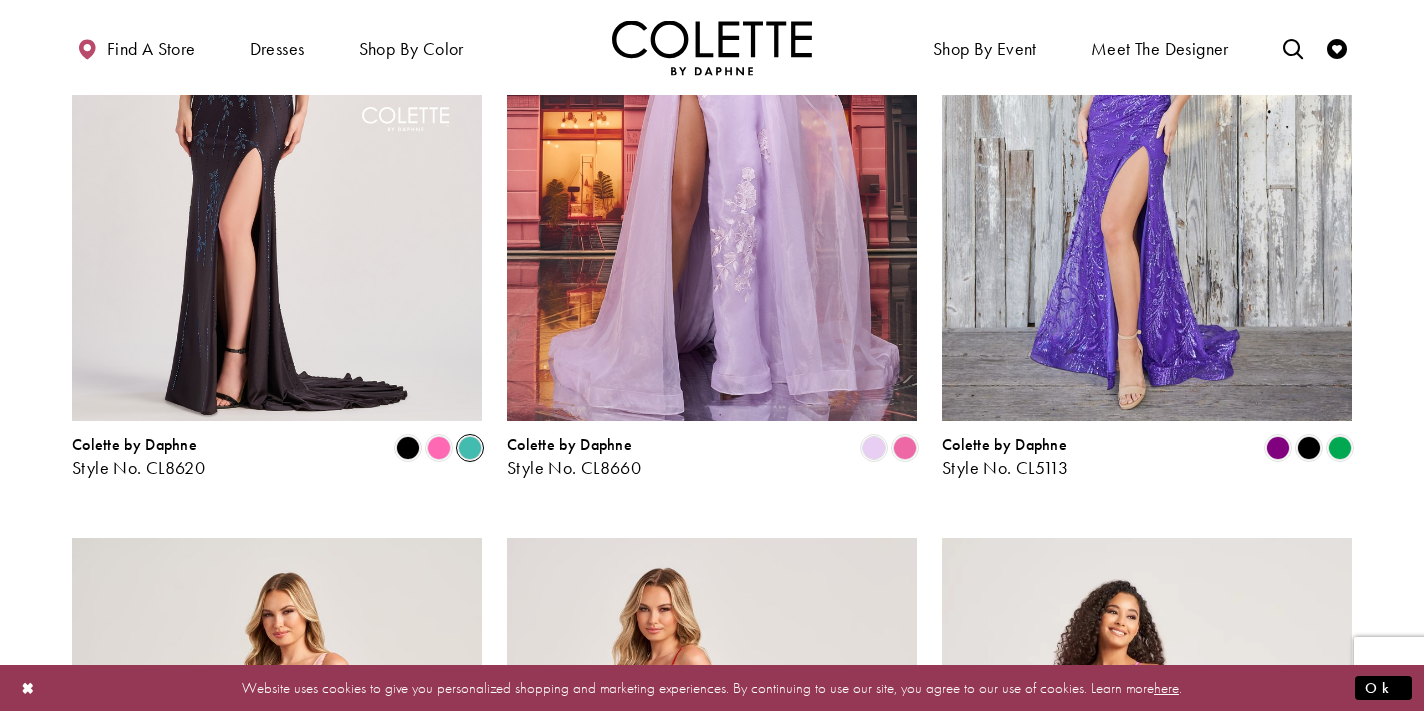 click at bounding box center (470, 448) 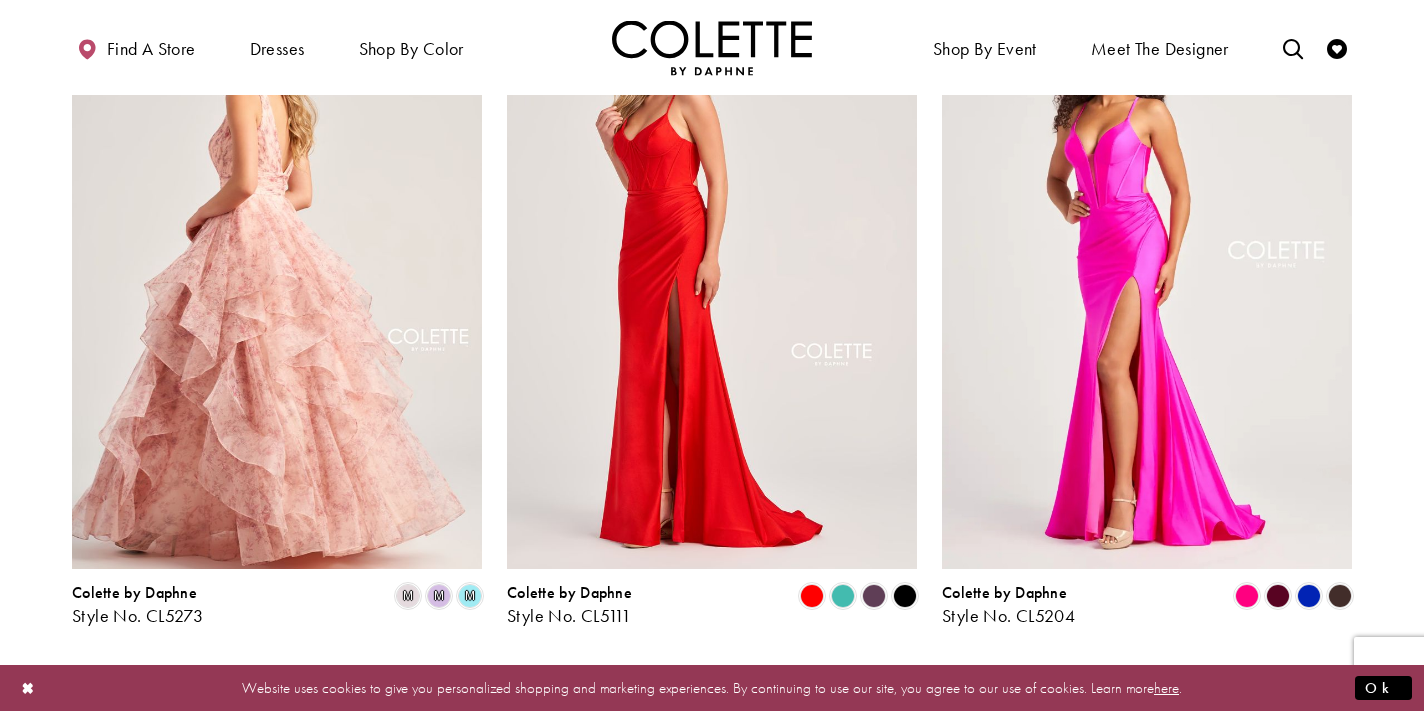 scroll, scrollTop: 1352, scrollLeft: 0, axis: vertical 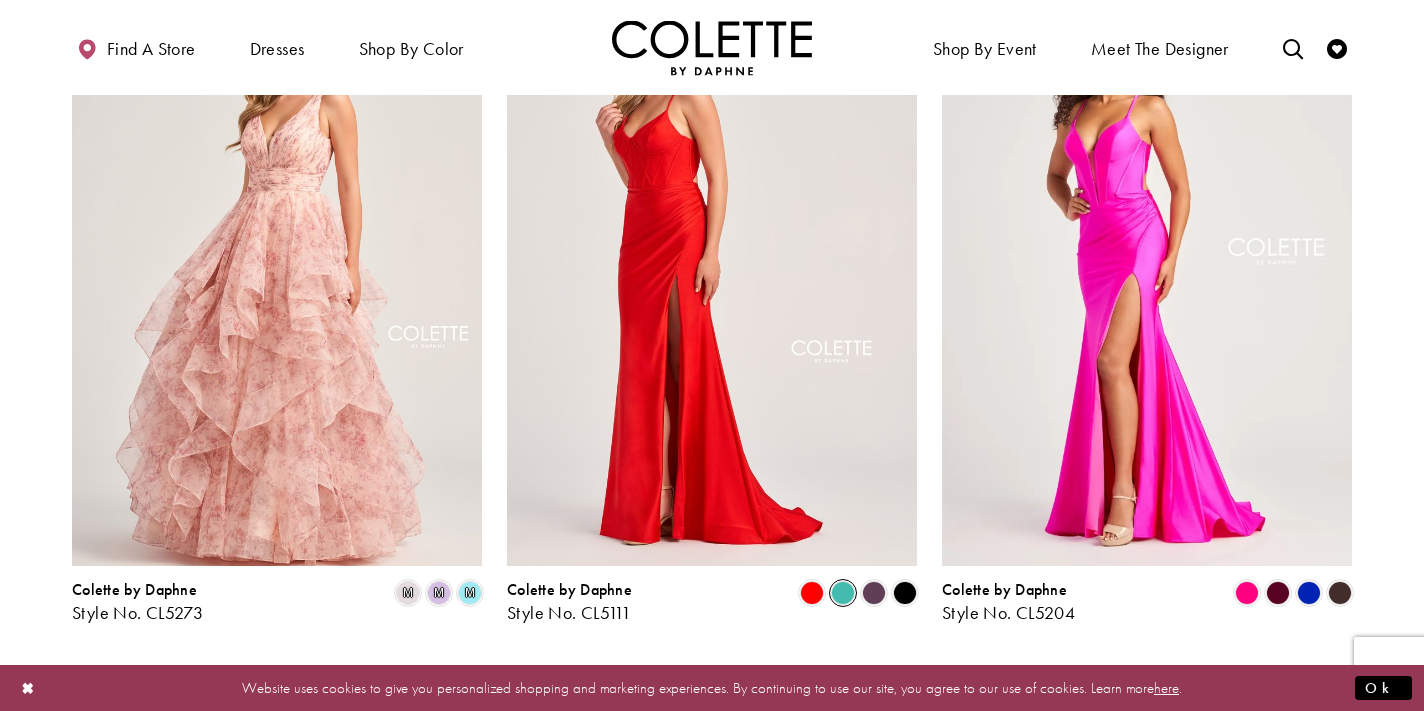 click at bounding box center [843, 593] 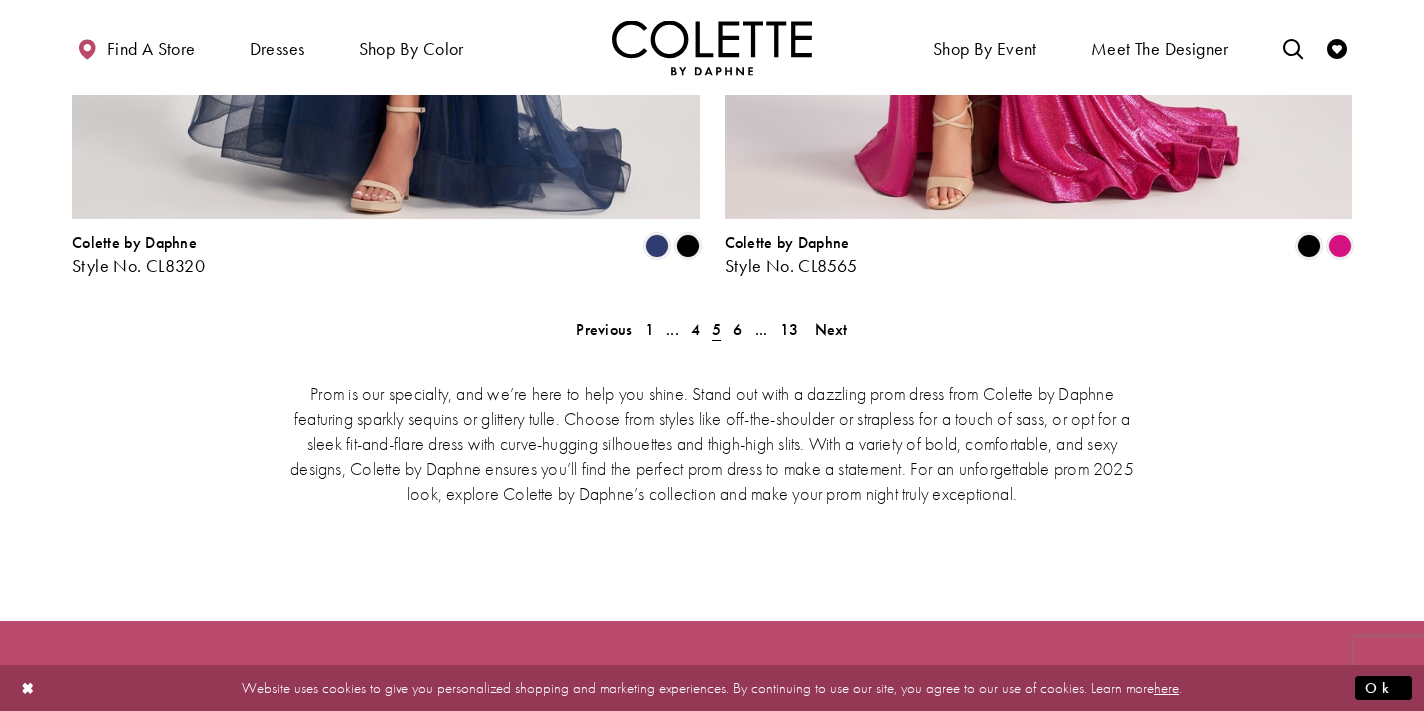 scroll, scrollTop: 4152, scrollLeft: 0, axis: vertical 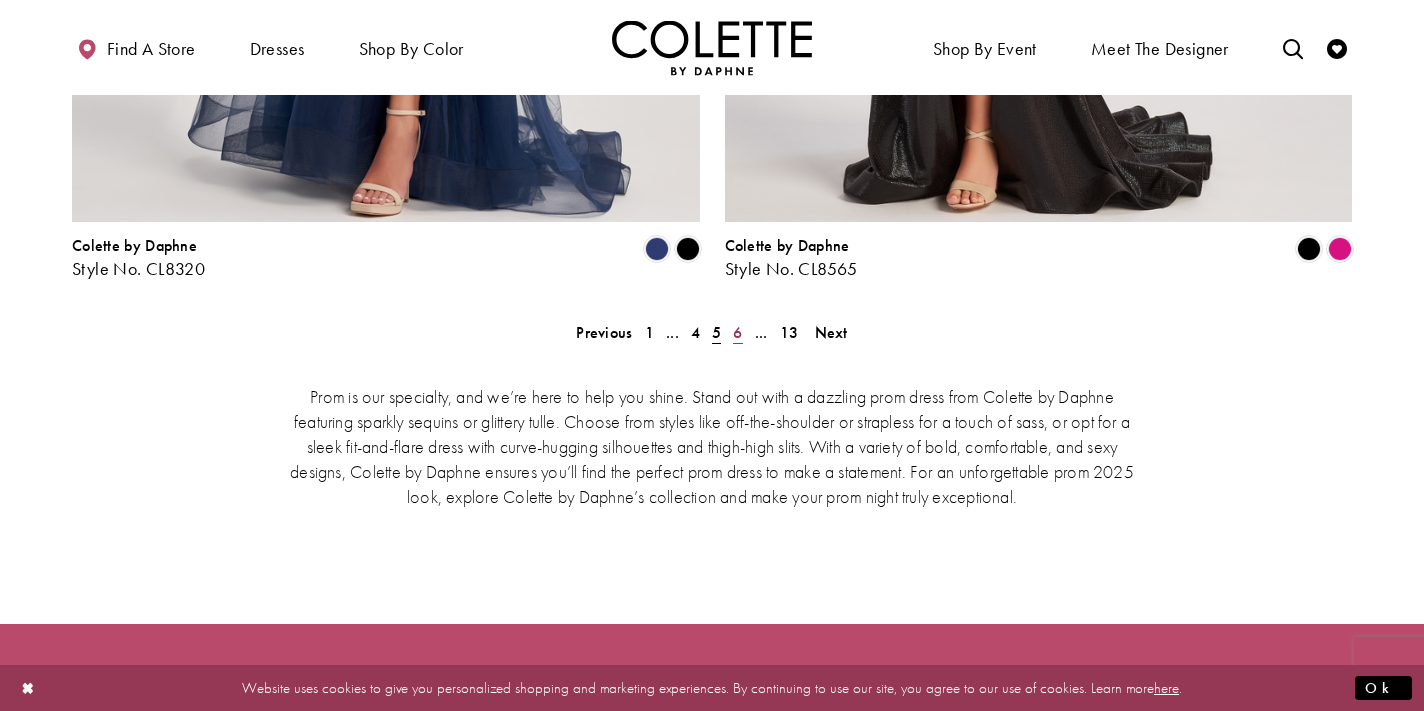 click on "6" at bounding box center [737, 332] 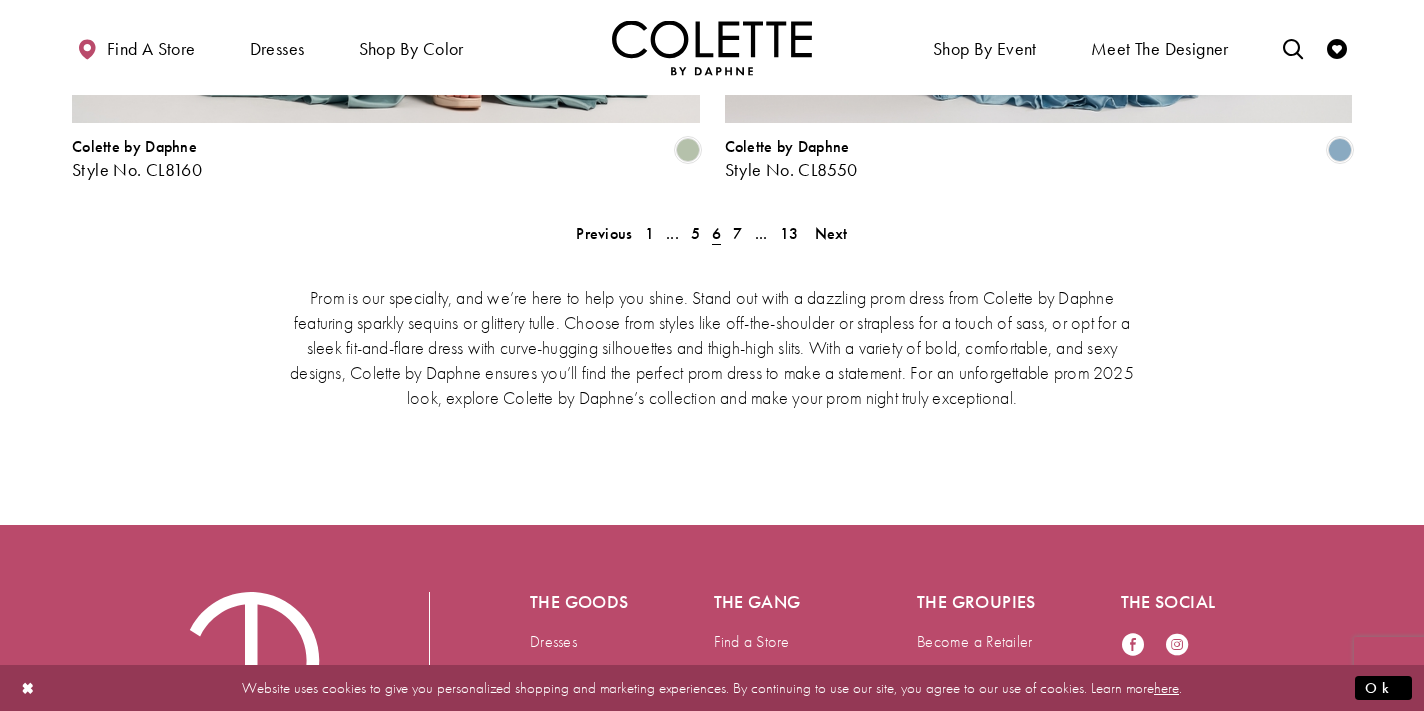 scroll, scrollTop: 4268, scrollLeft: 0, axis: vertical 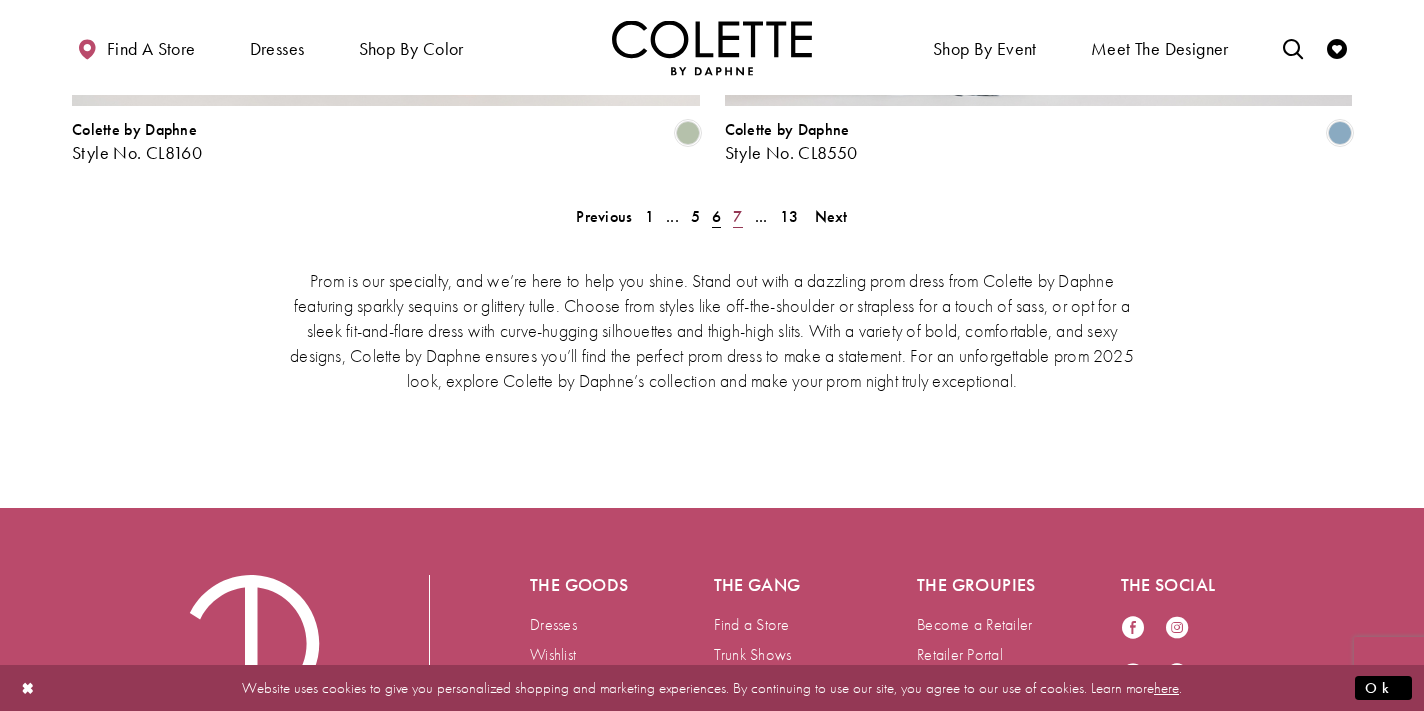 click on "7" at bounding box center [737, 216] 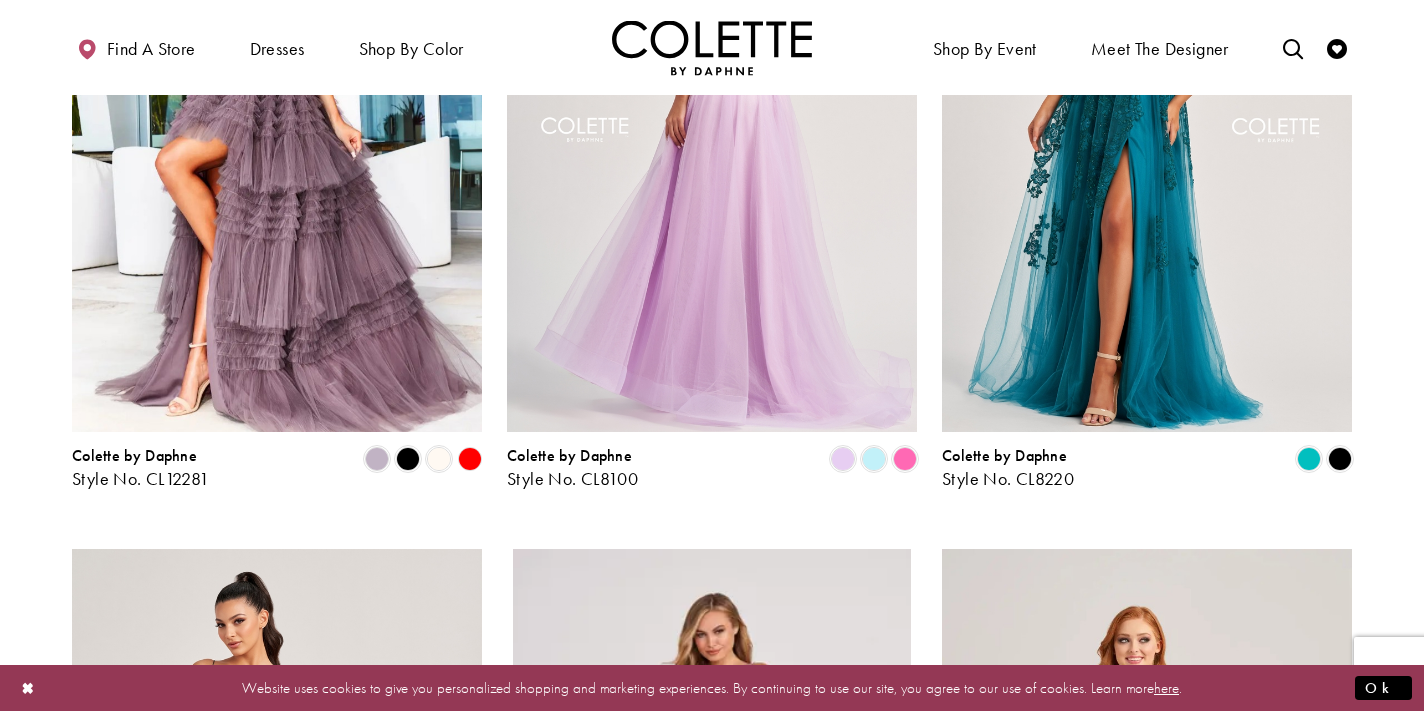 scroll, scrollTop: 774, scrollLeft: 0, axis: vertical 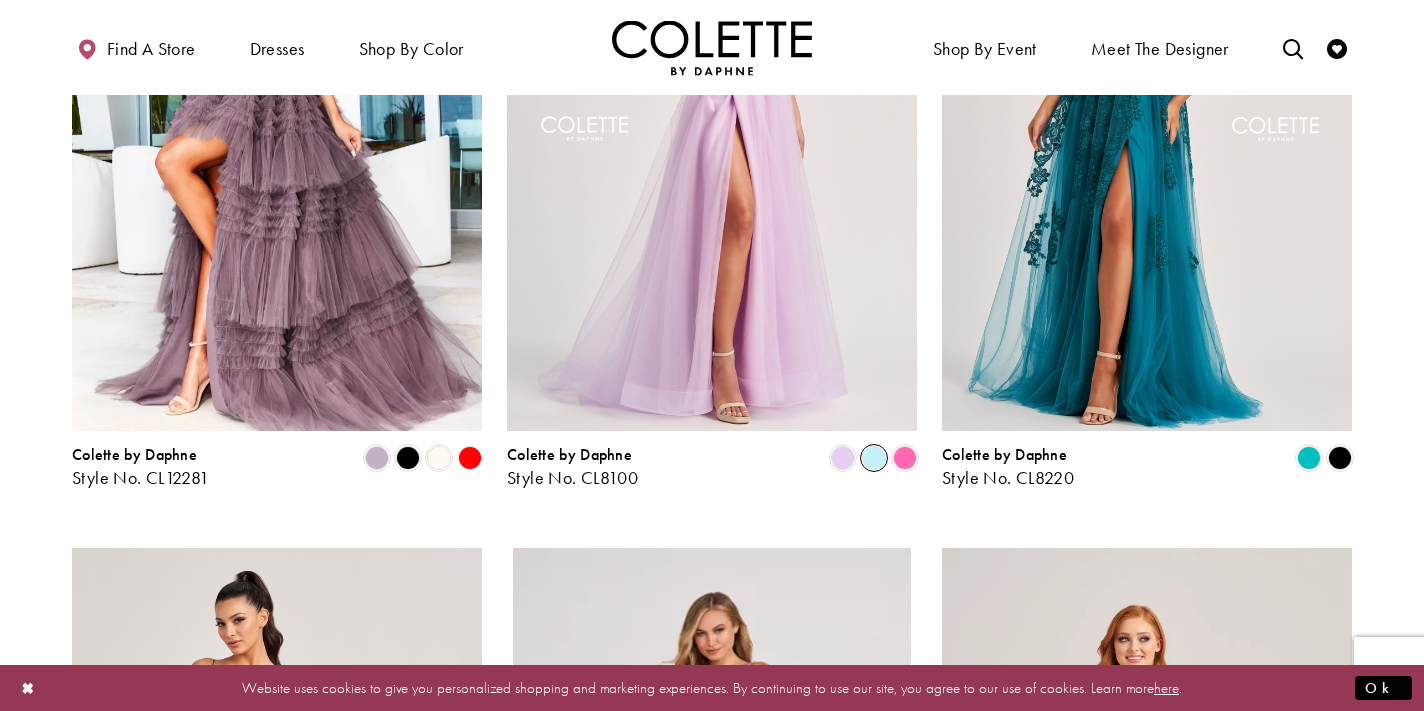 click at bounding box center (874, 458) 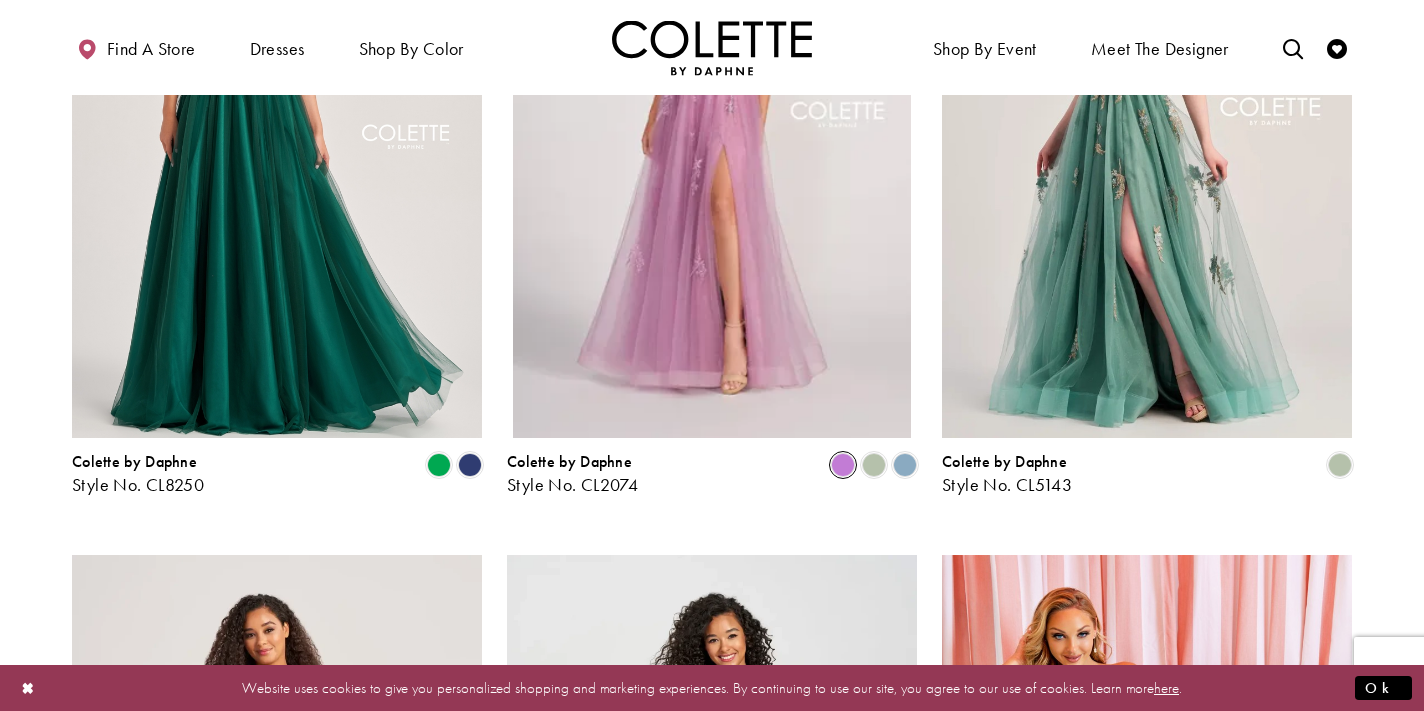 scroll, scrollTop: 1484, scrollLeft: 0, axis: vertical 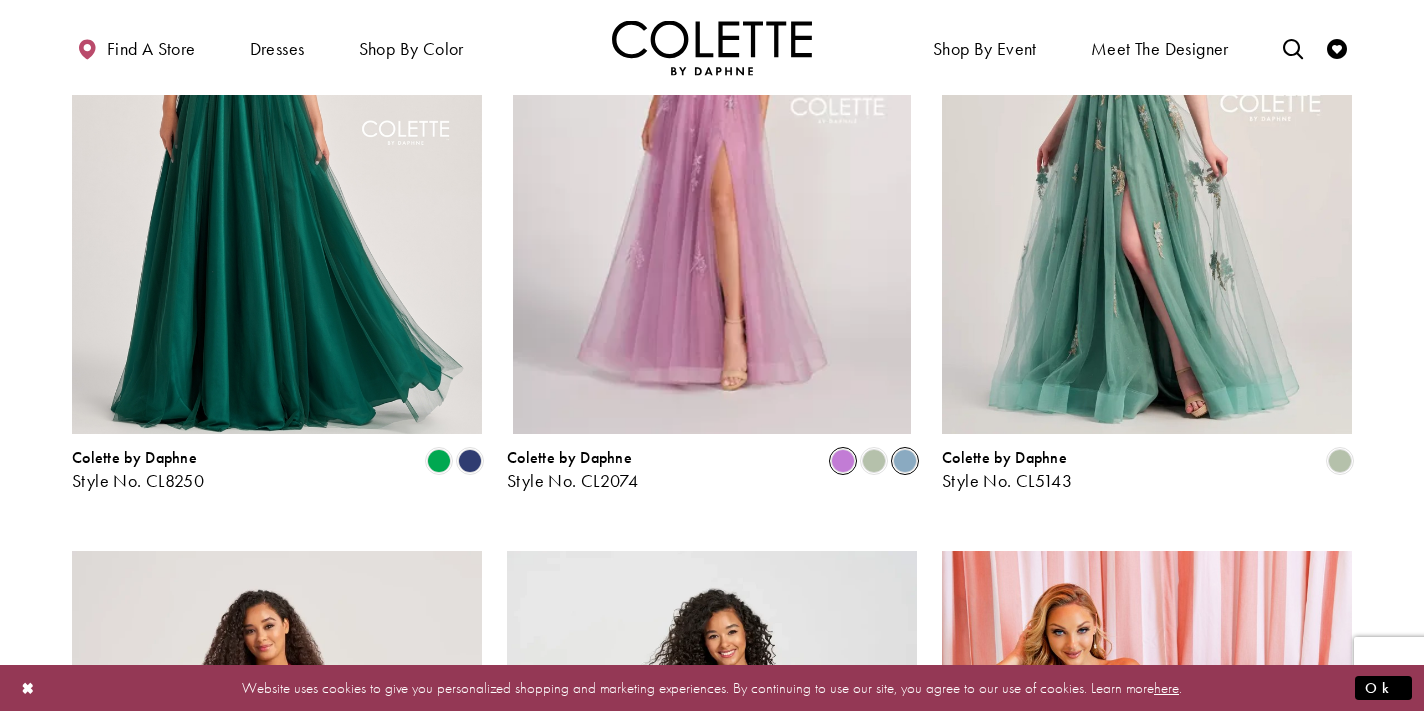 click at bounding box center (905, 461) 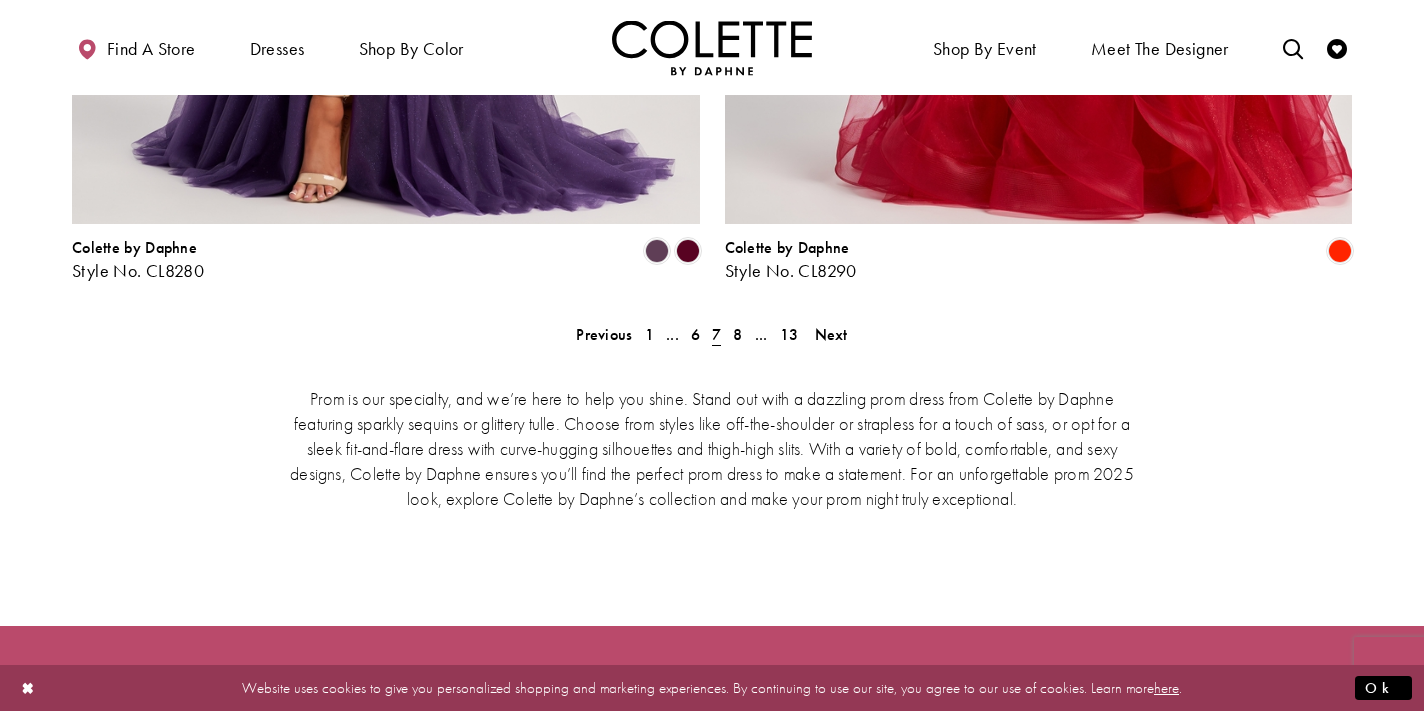 scroll, scrollTop: 4149, scrollLeft: 0, axis: vertical 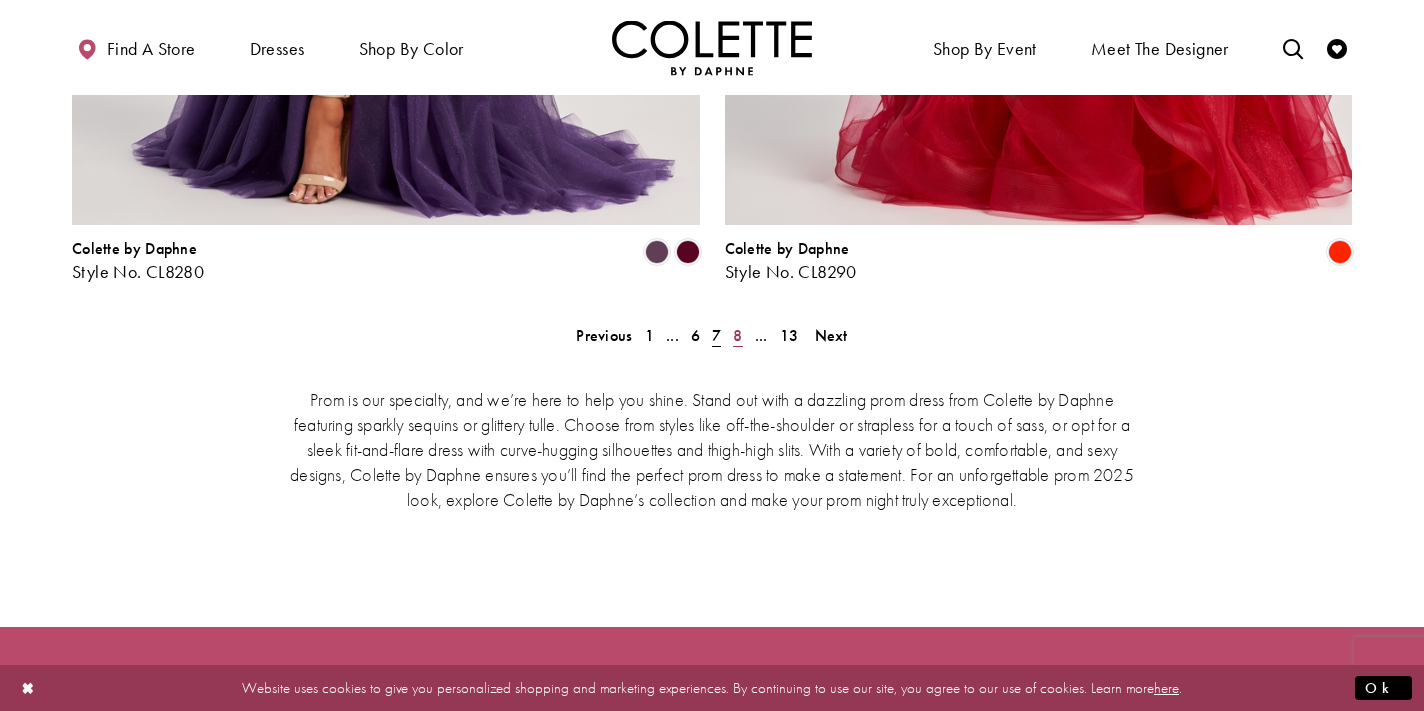 click on "8" at bounding box center (737, 335) 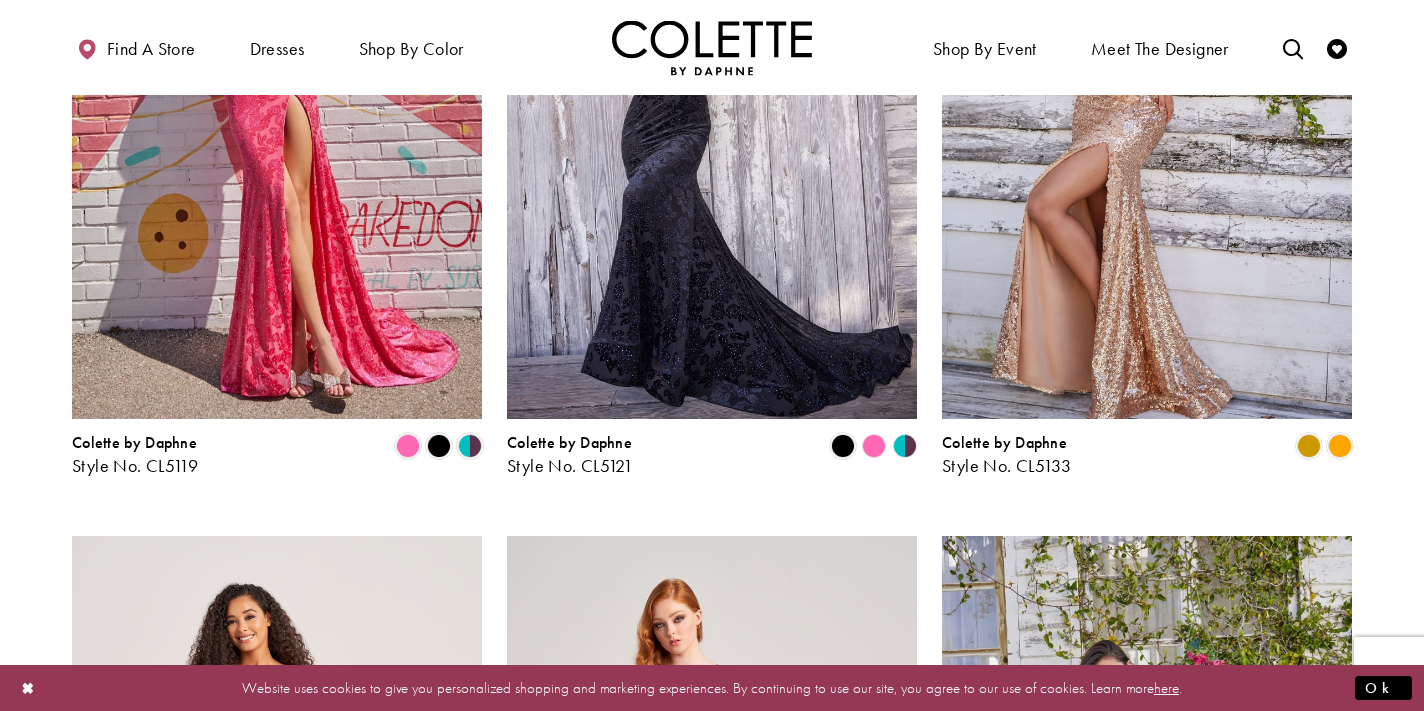 scroll, scrollTop: 2220, scrollLeft: 0, axis: vertical 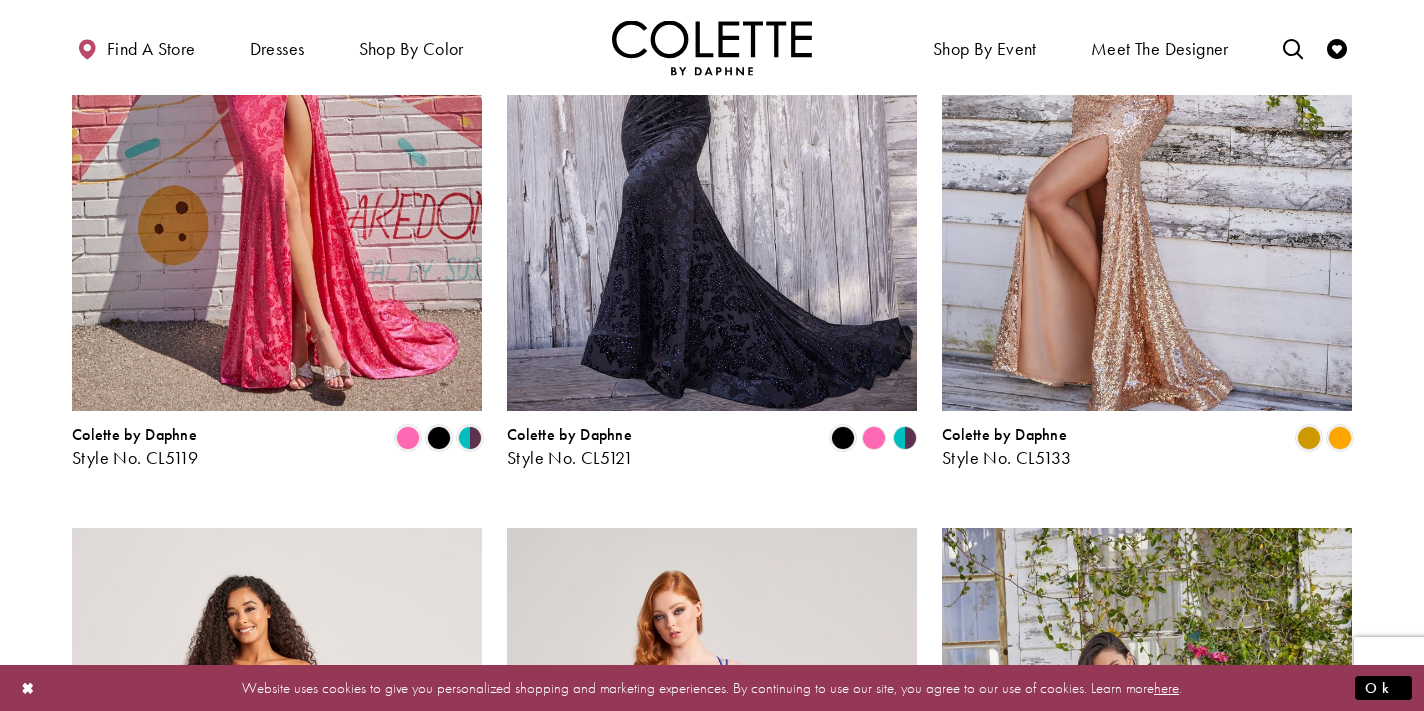 click 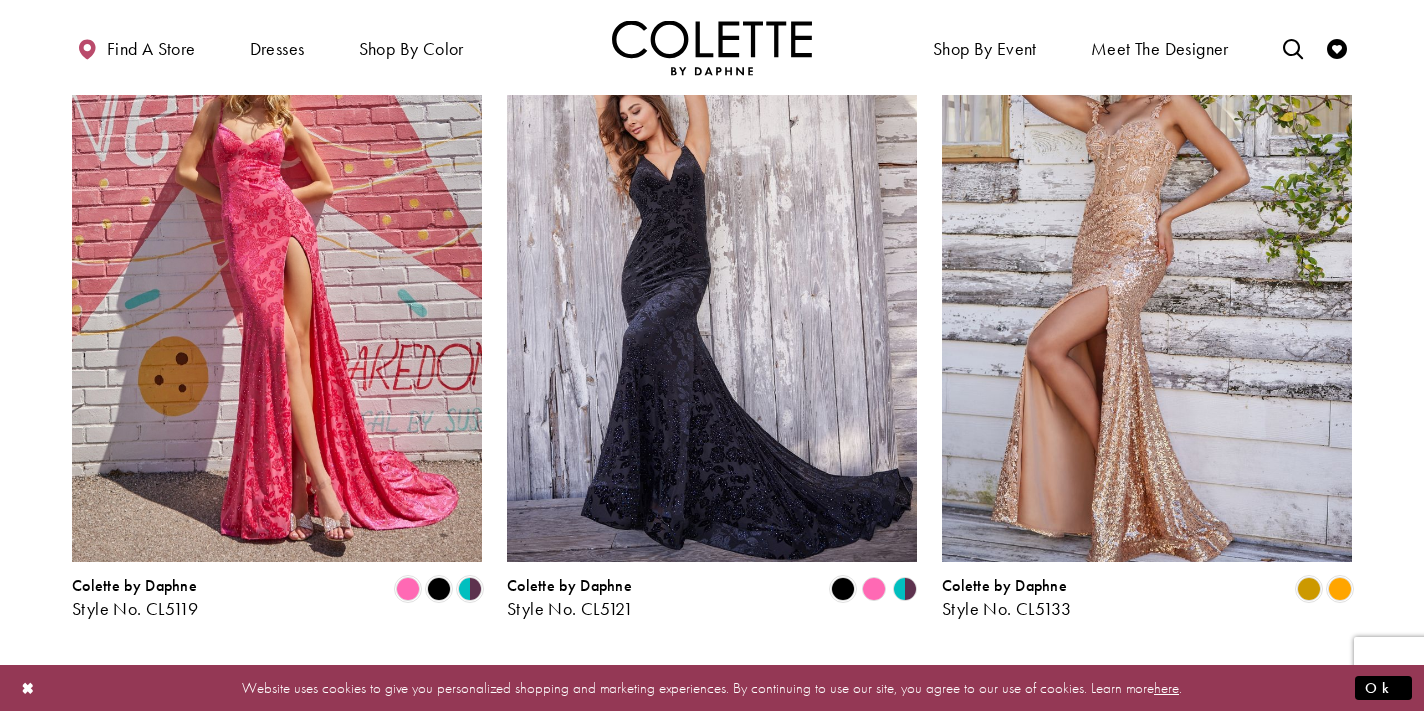 scroll, scrollTop: 2080, scrollLeft: 0, axis: vertical 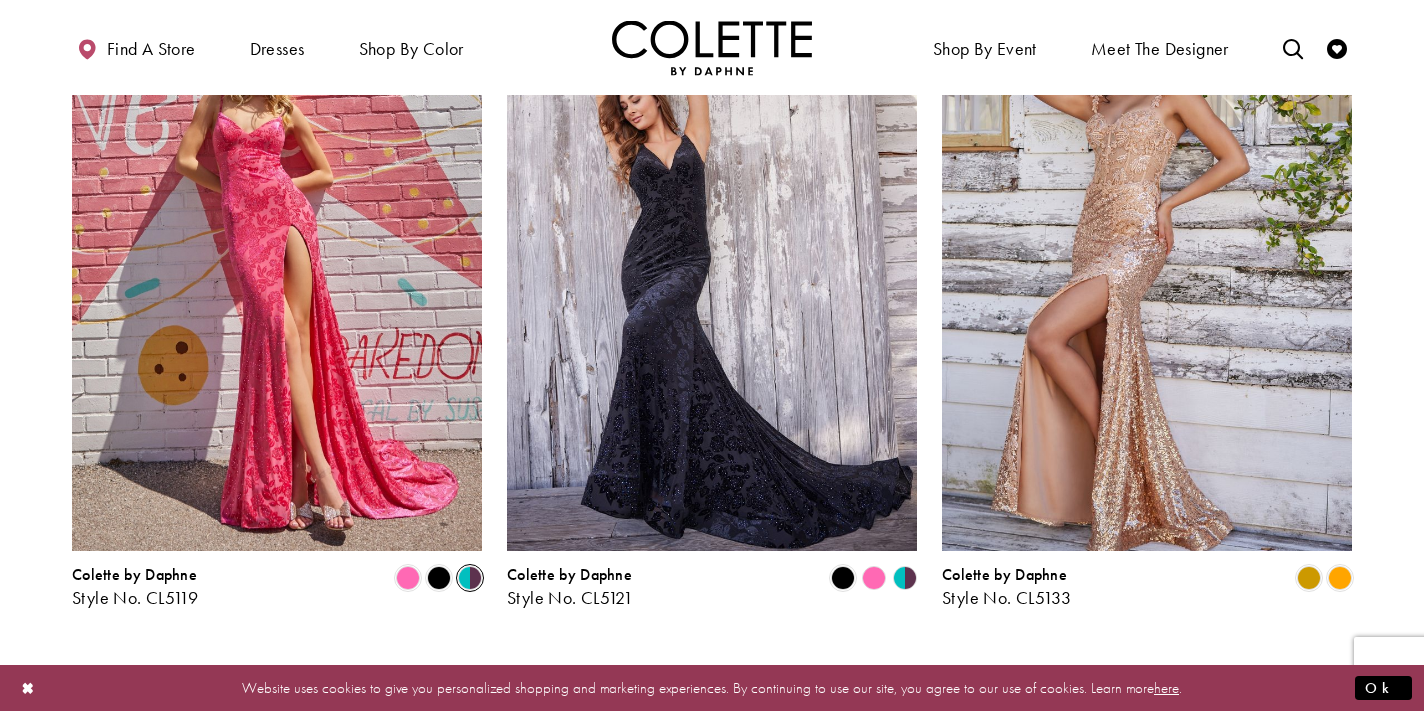 click at bounding box center [470, 578] 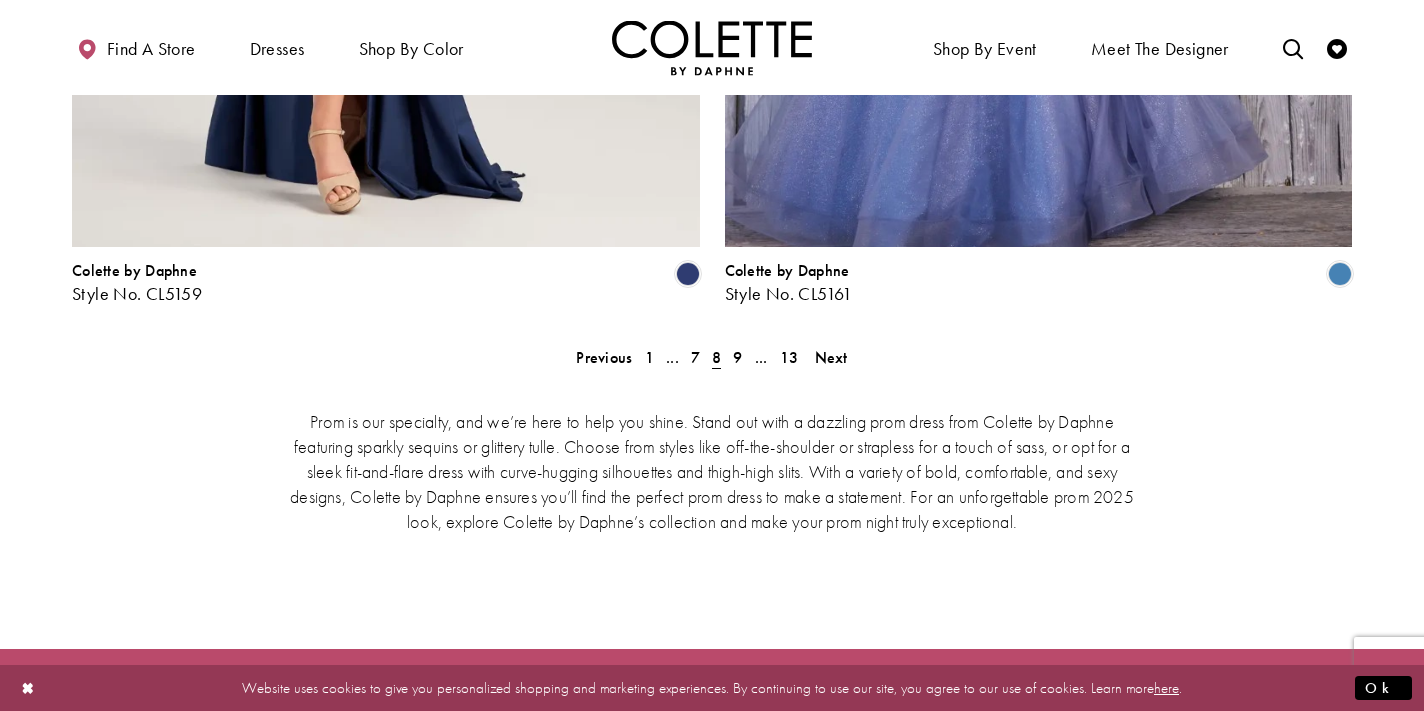 scroll, scrollTop: 4221, scrollLeft: 0, axis: vertical 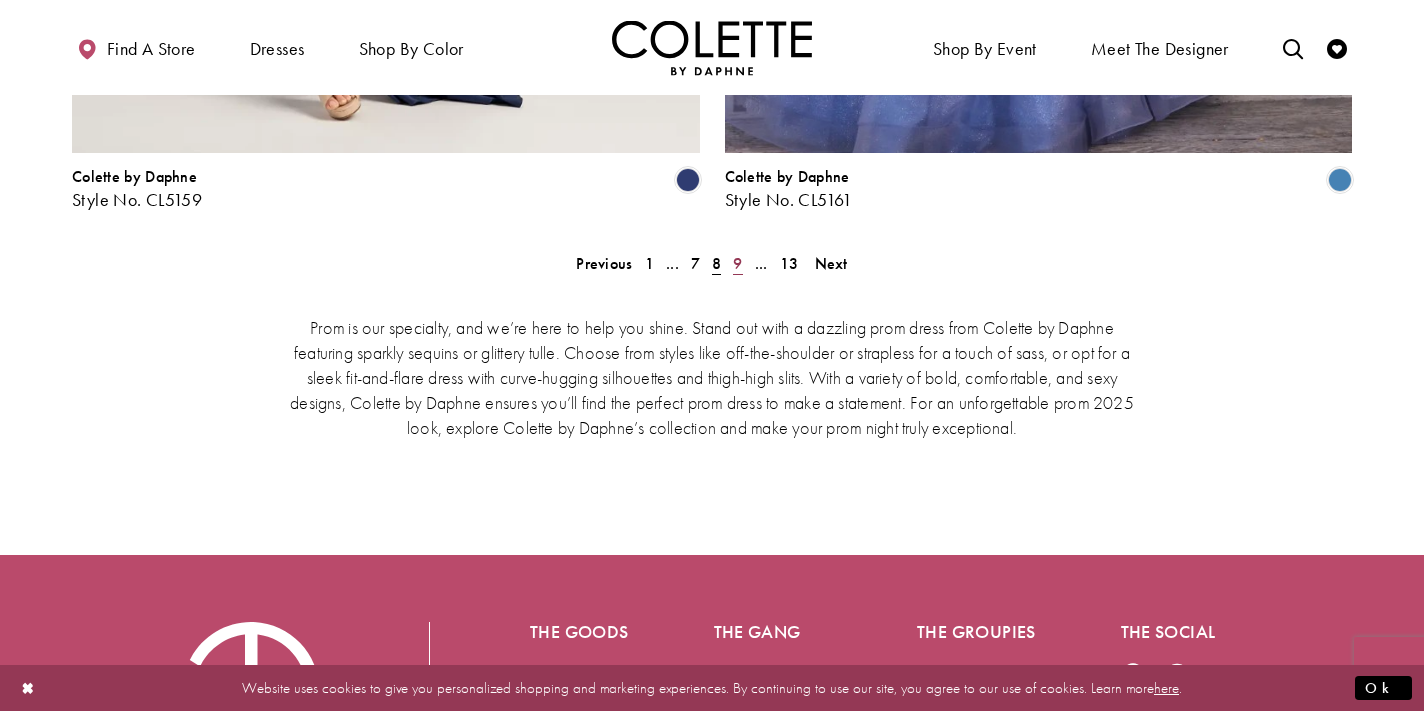 click on "9" at bounding box center (737, 263) 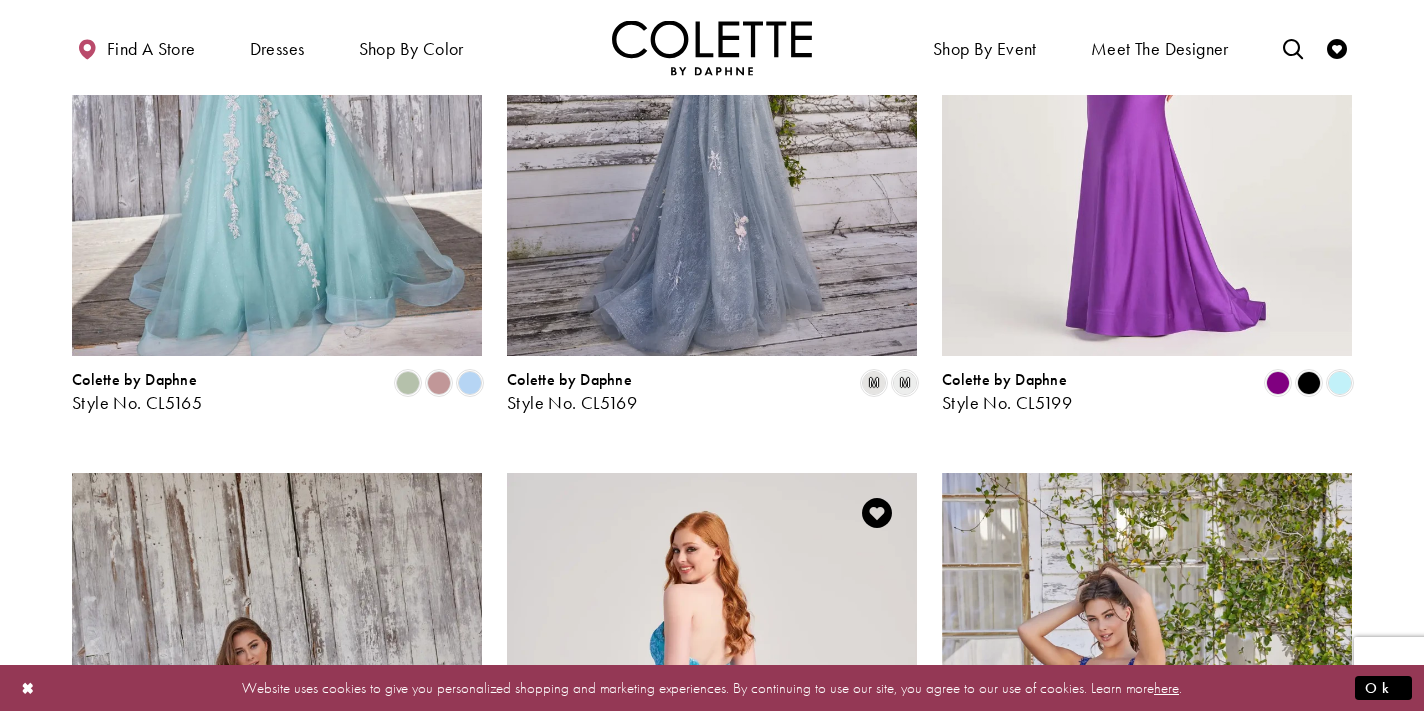 scroll, scrollTop: 749, scrollLeft: 0, axis: vertical 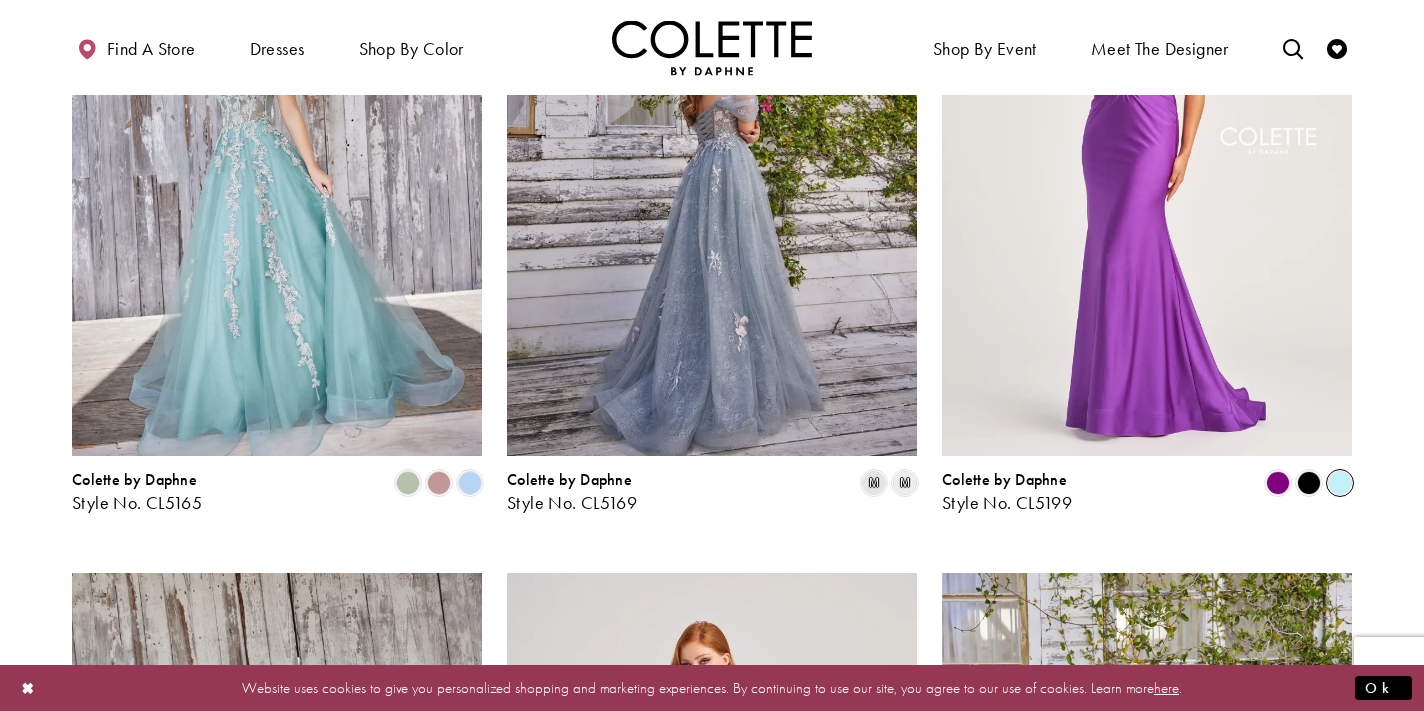 click at bounding box center (1340, 483) 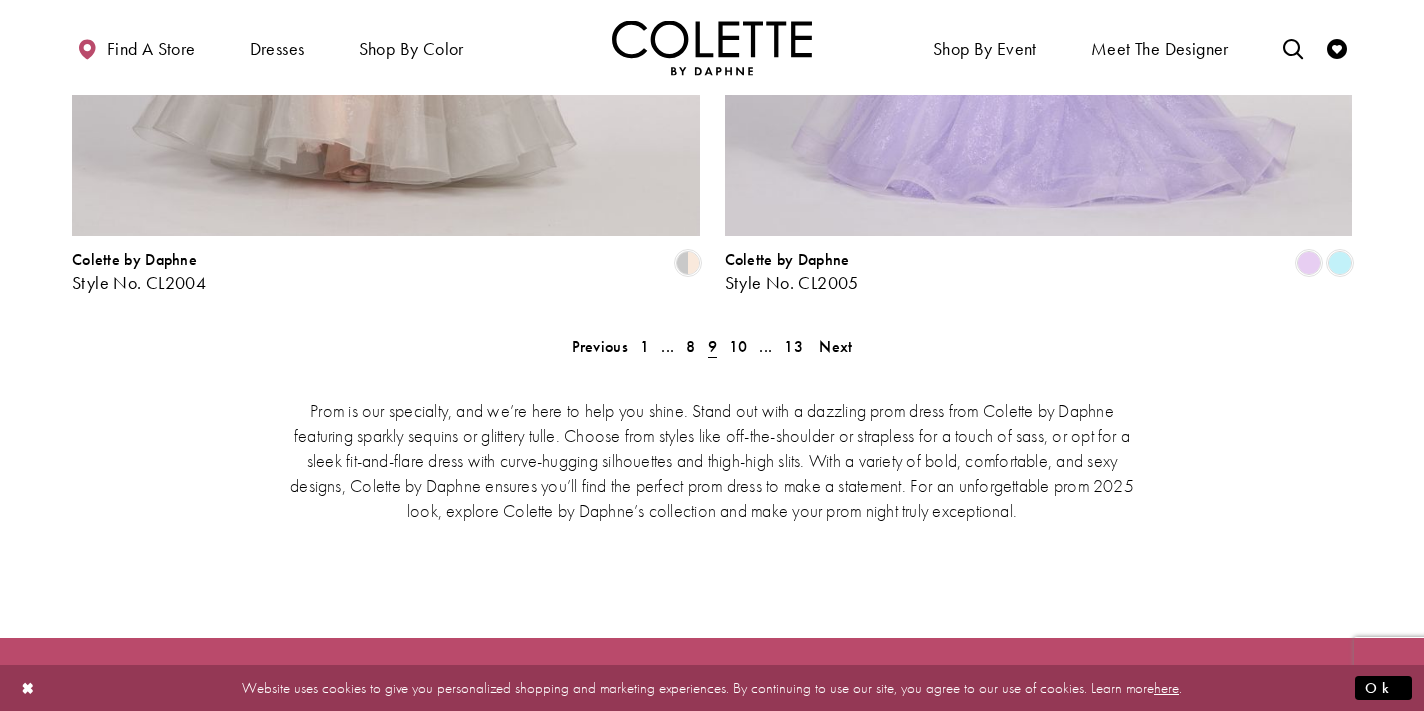 scroll, scrollTop: 4140, scrollLeft: 0, axis: vertical 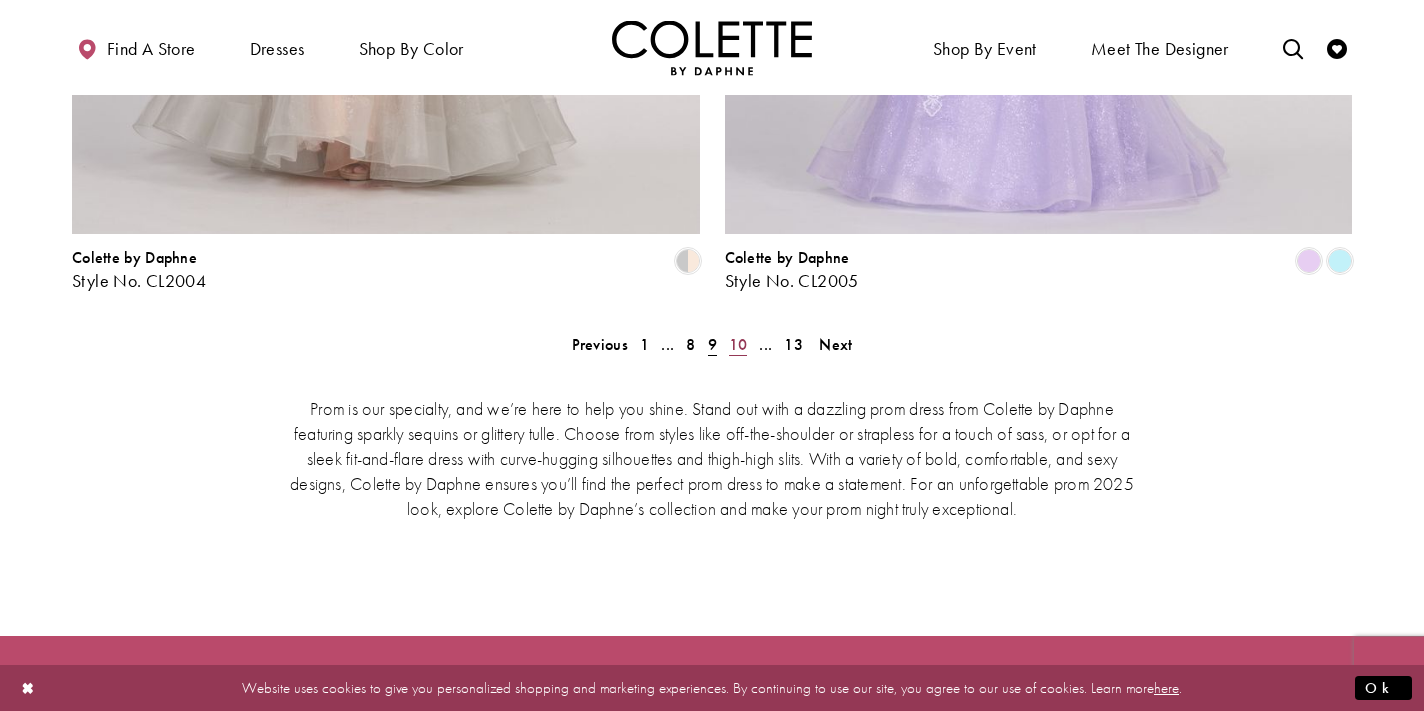 click on "10" at bounding box center (738, 344) 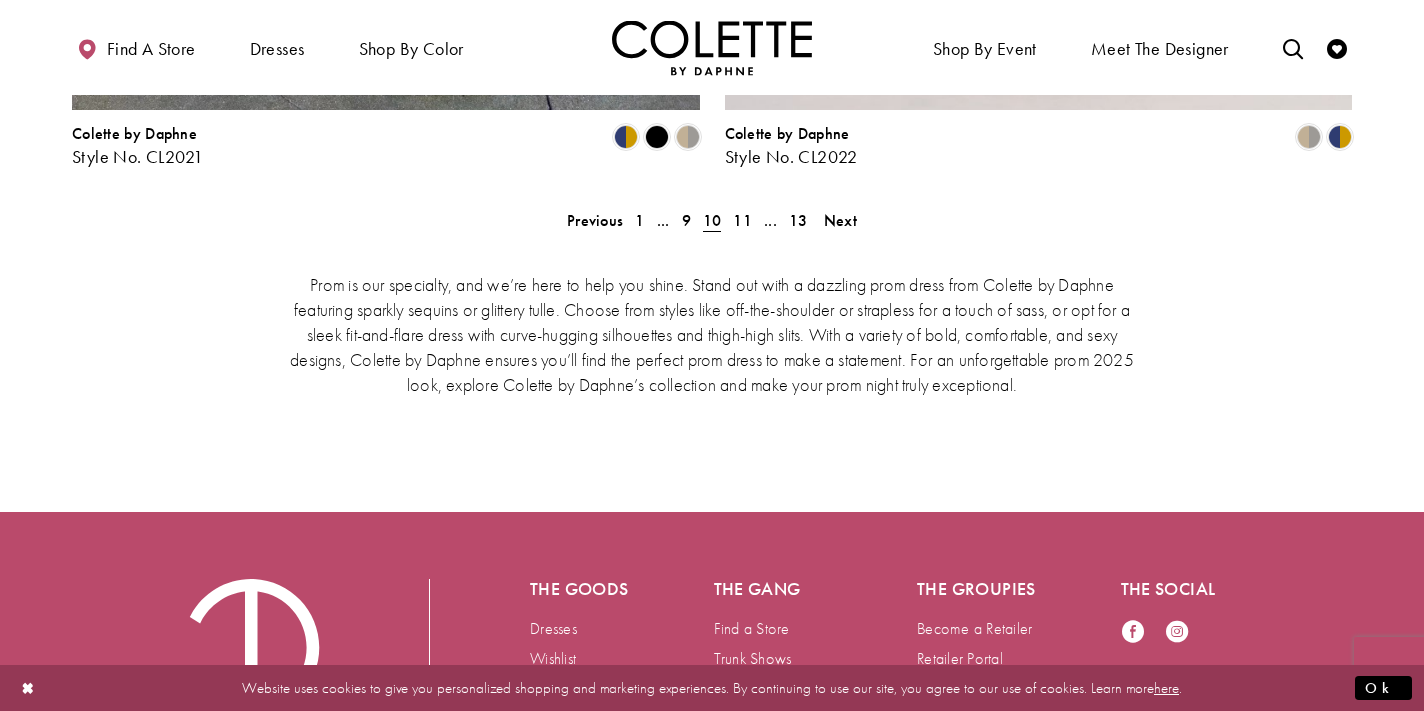 scroll, scrollTop: 4232, scrollLeft: 0, axis: vertical 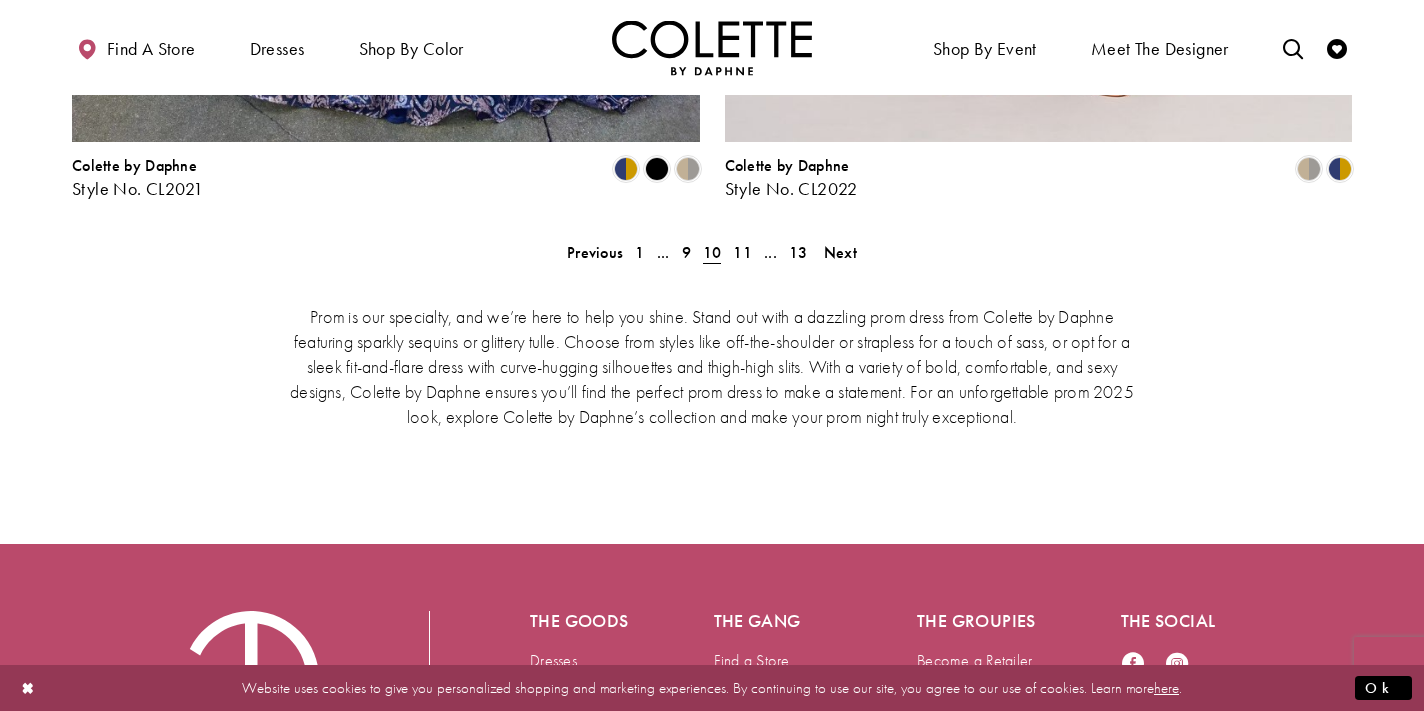click on "Prom is our specialty, and we’re here to help you shine. Stand out with a dazzling prom dress from Colette by Daphne featuring sparkly sequins or glittery tulle. Choose from styles like off-the-shoulder or strapless for a touch of sass, or opt for a sleek fit-and-flare dress with curve-hugging silhouettes and thigh-high slits. With a variety of bold, comfortable, and sexy designs, Colette by Daphne ensures you’ll find the perfect prom dress to make a statement. For an unforgettable prom 2025 look, explore Colette by Daphne’s collection and make your prom night truly exceptional." at bounding box center [712, 365] 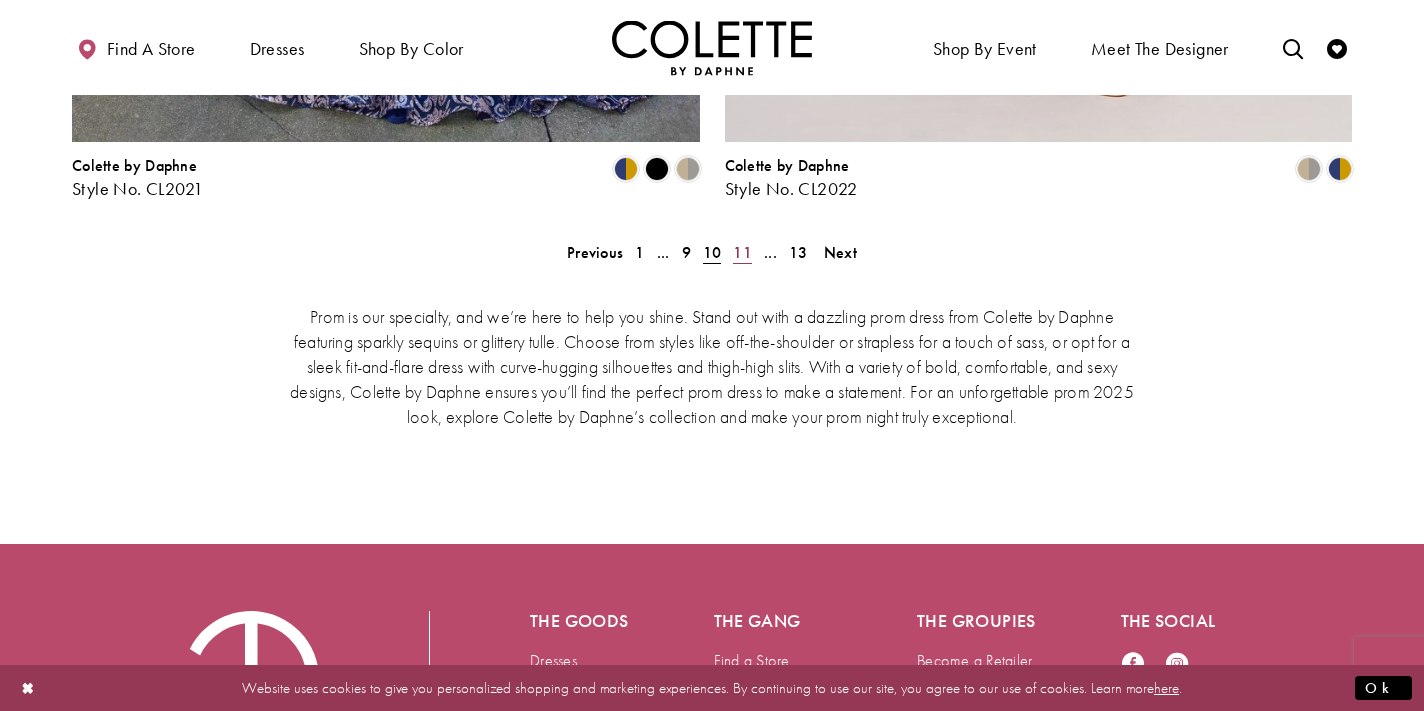 click on "11" at bounding box center (742, 252) 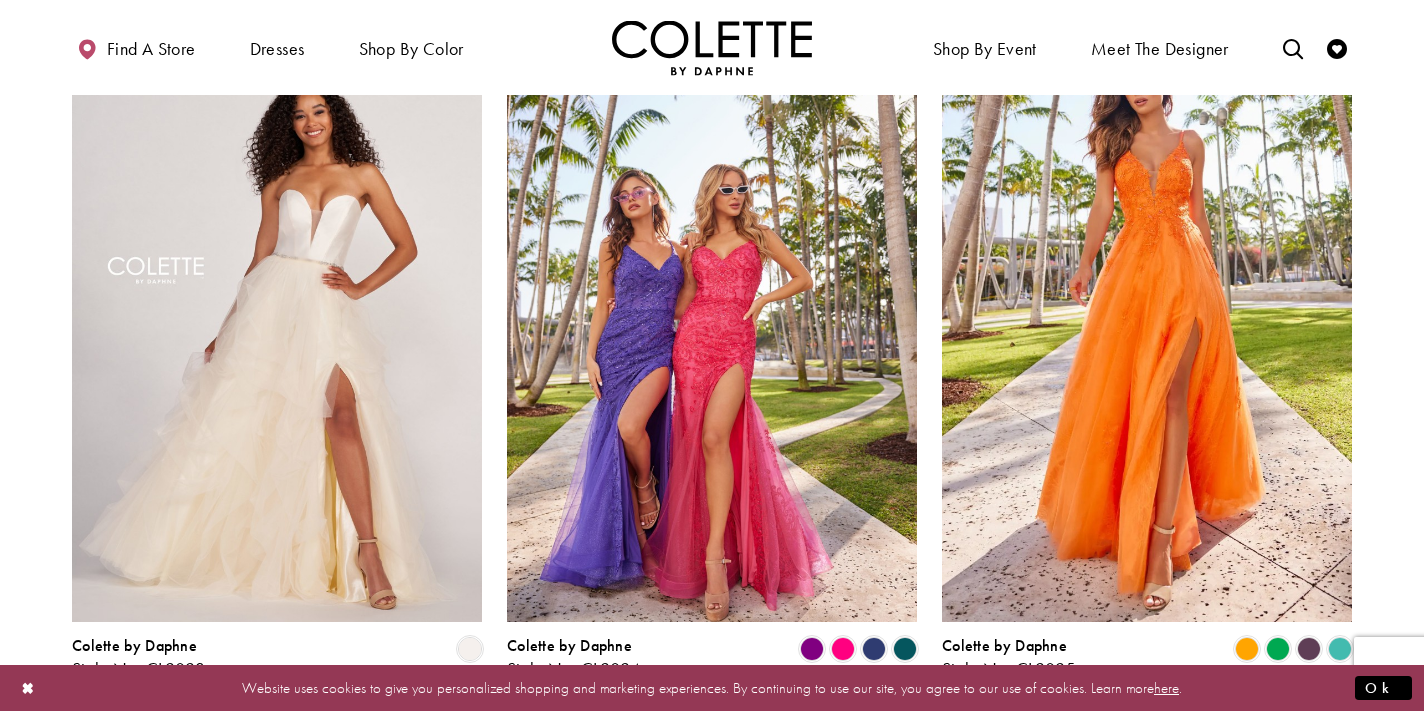 scroll, scrollTop: 587, scrollLeft: 0, axis: vertical 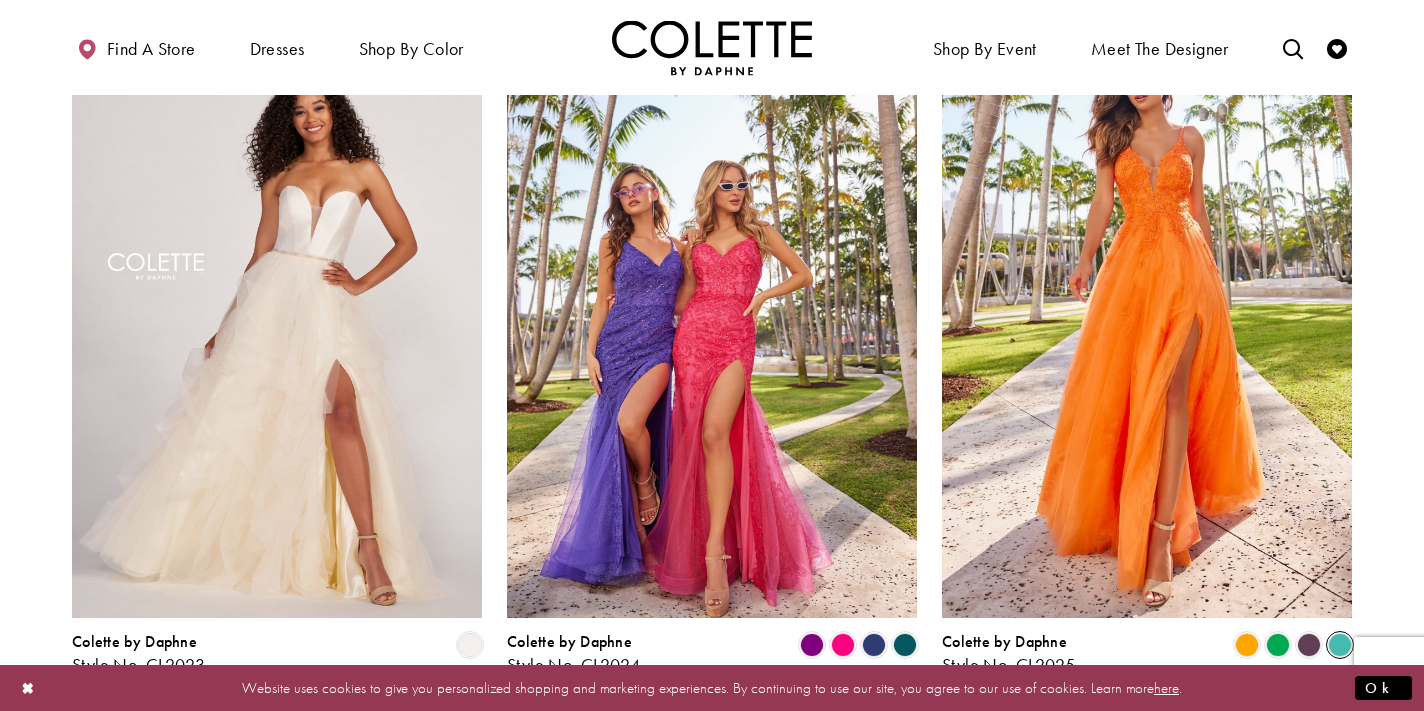 click at bounding box center (1340, 645) 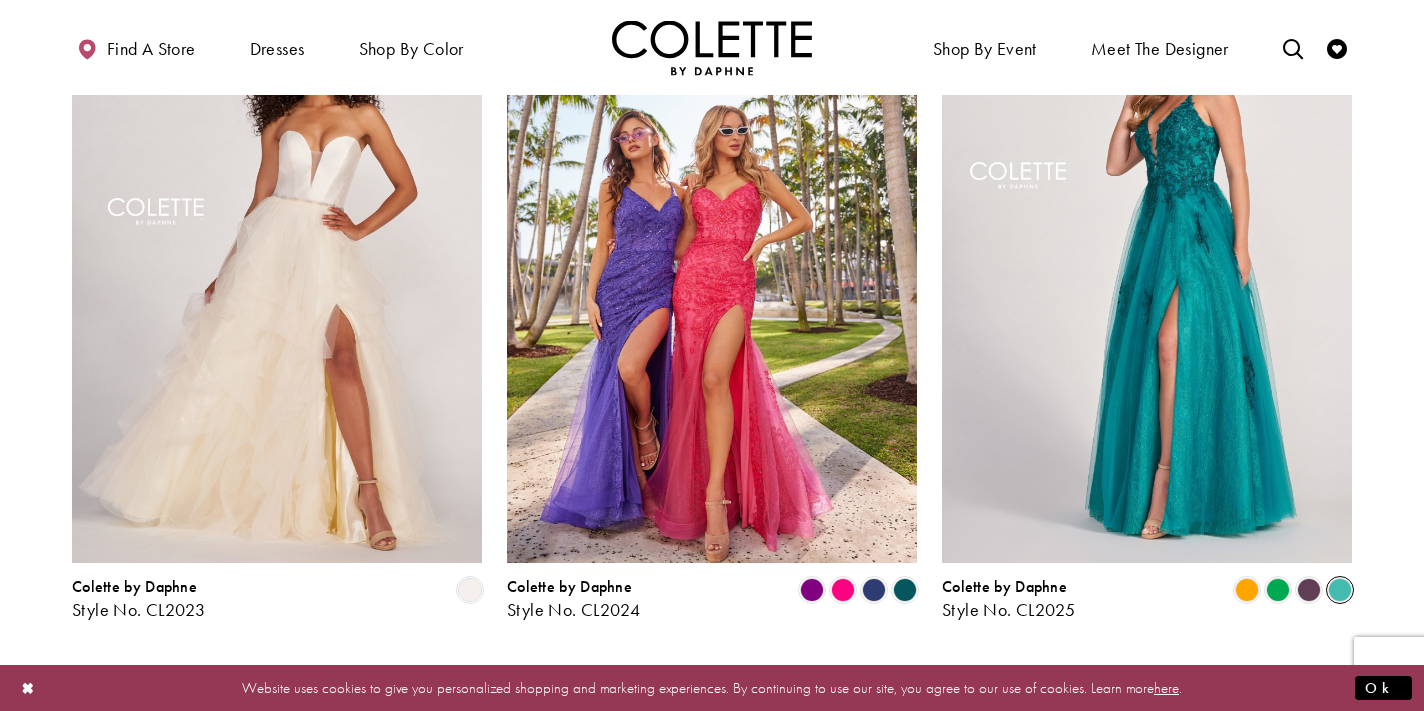 scroll, scrollTop: 601, scrollLeft: 0, axis: vertical 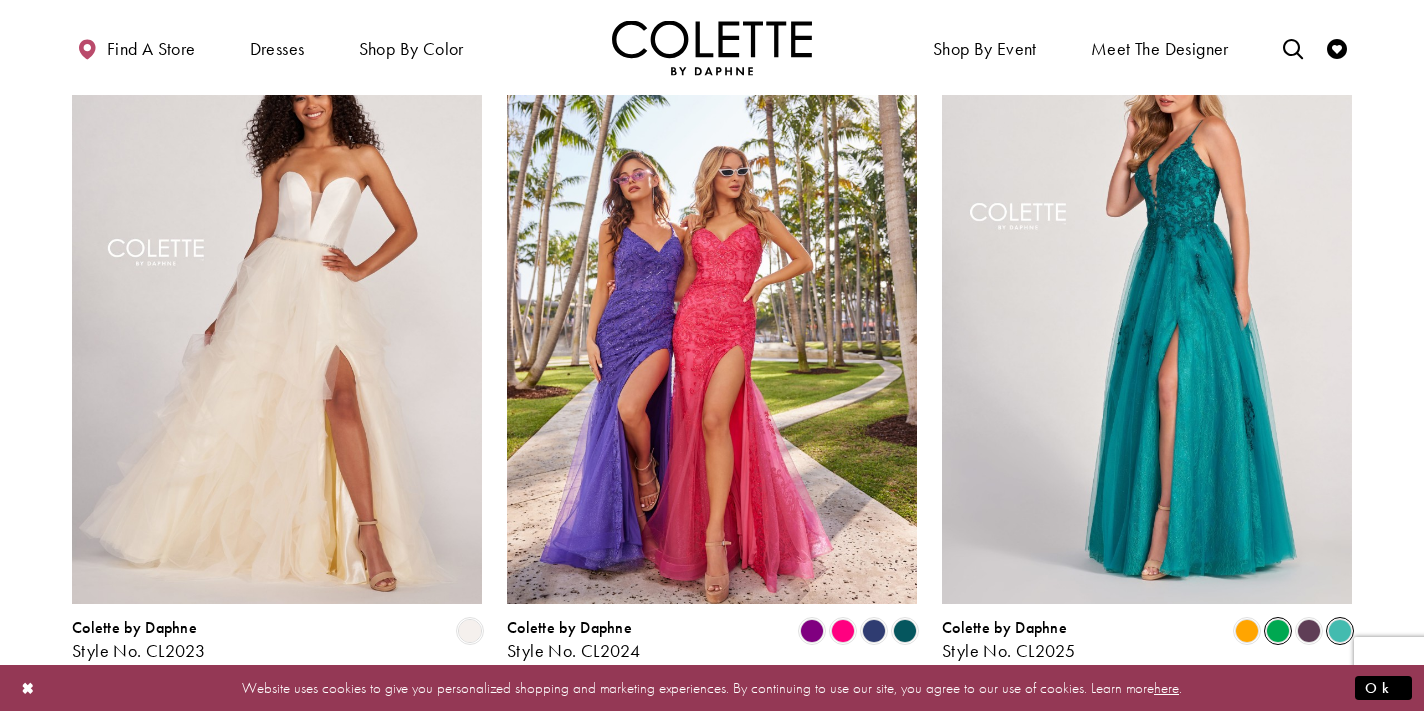 click at bounding box center [1278, 631] 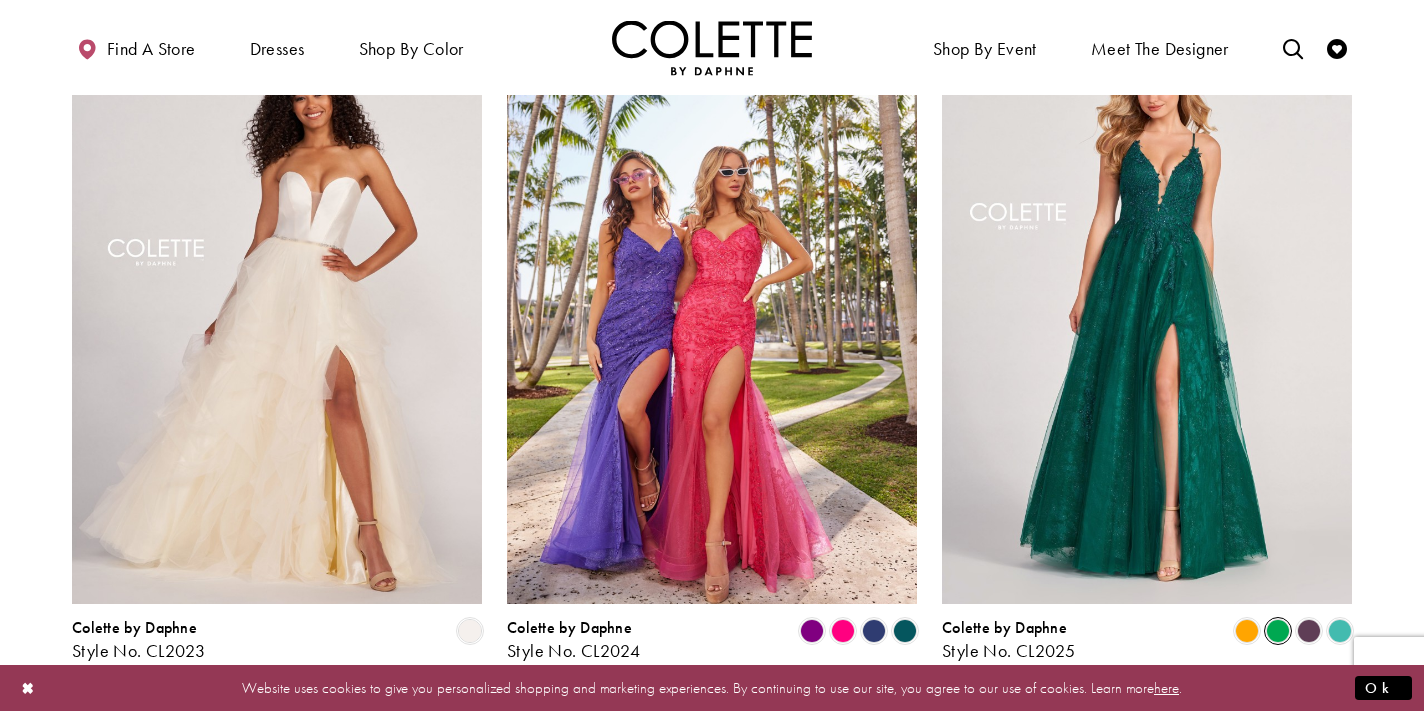 click at bounding box center (1340, 630) 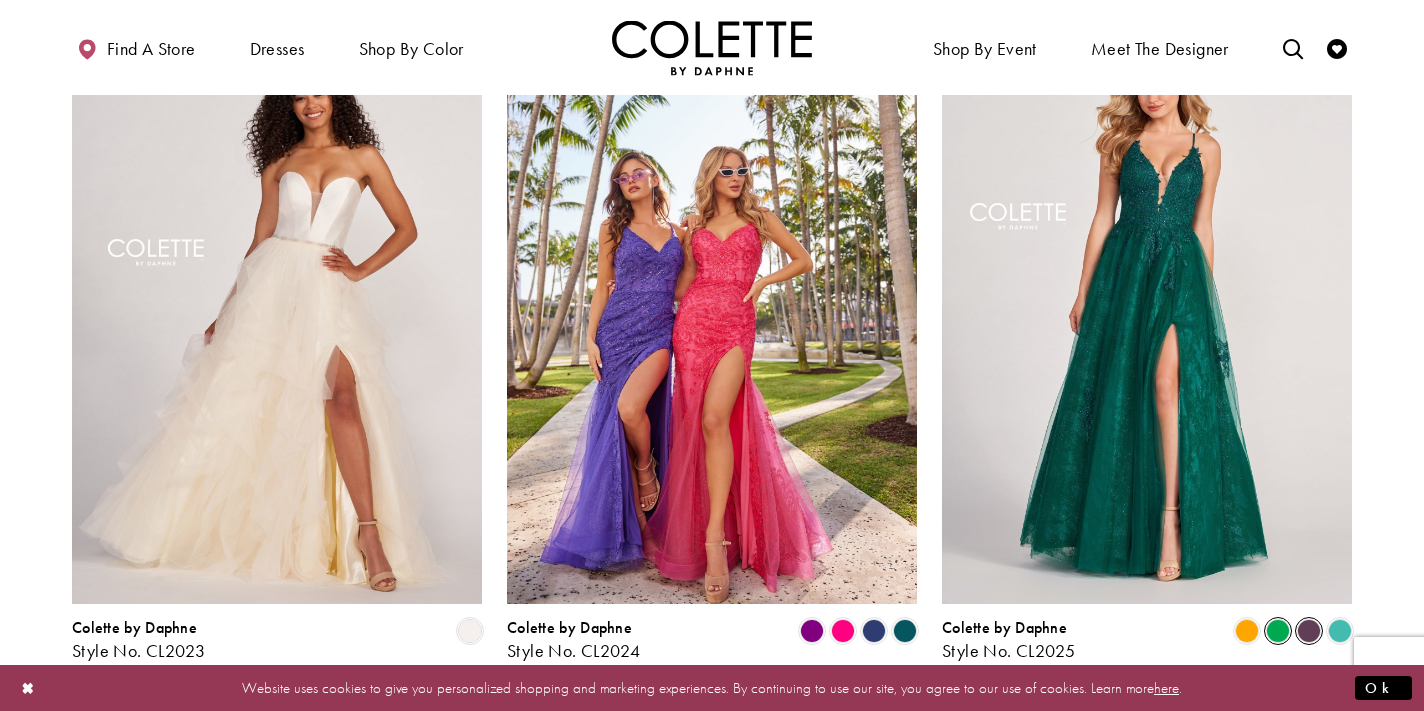 click at bounding box center (1309, 631) 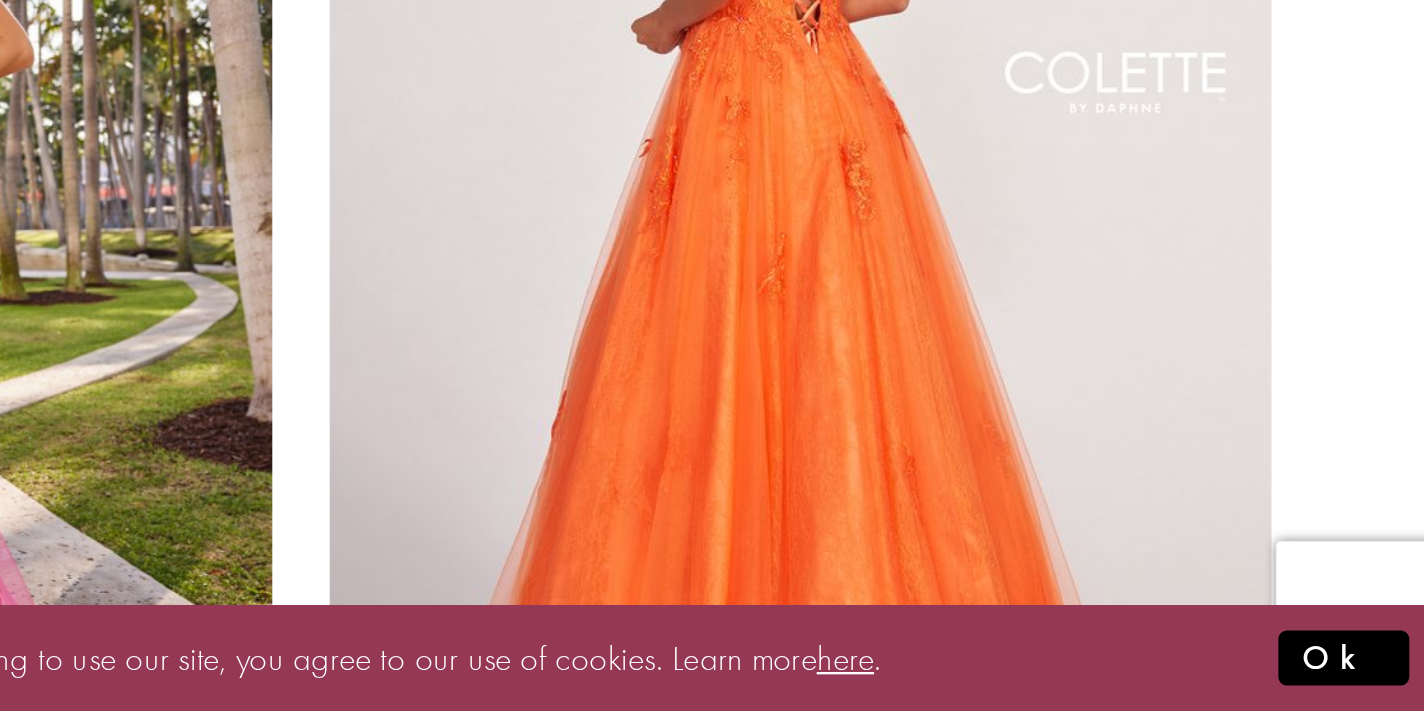 scroll, scrollTop: 671, scrollLeft: 0, axis: vertical 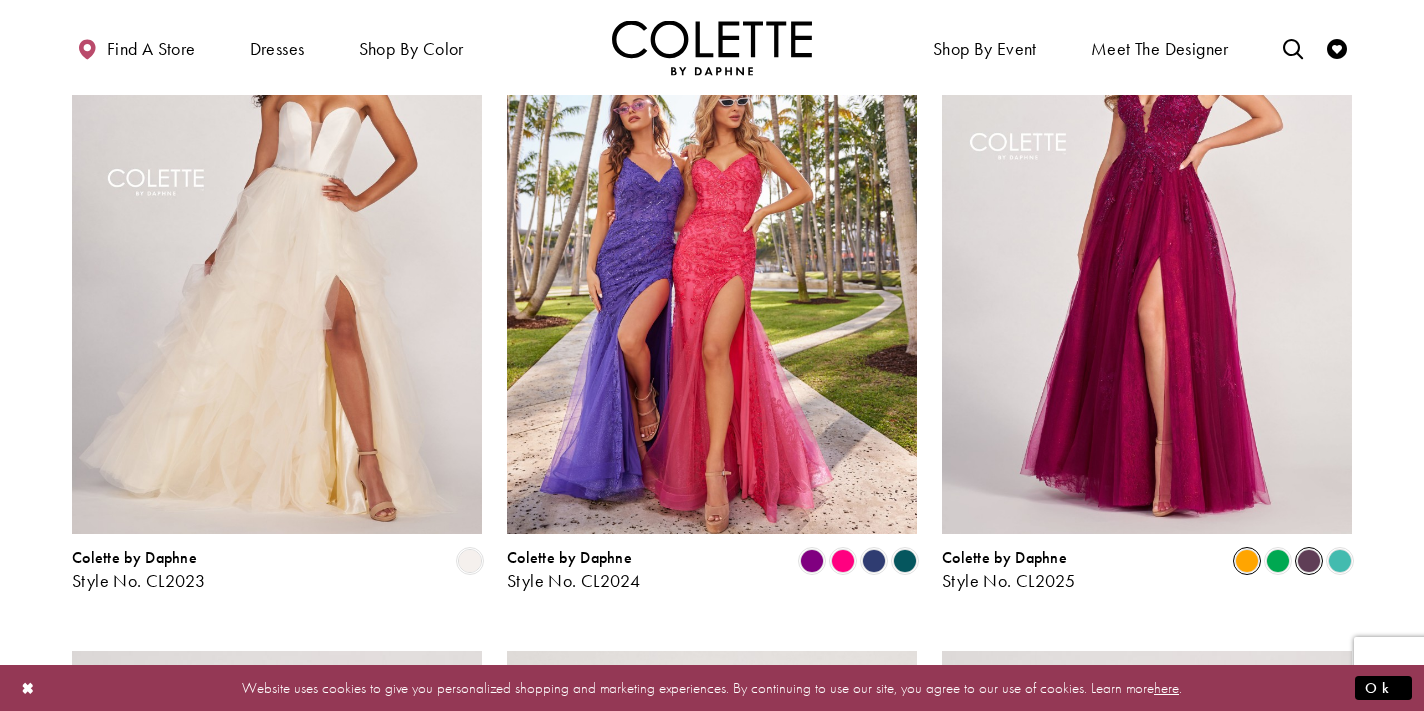 click at bounding box center (1247, 561) 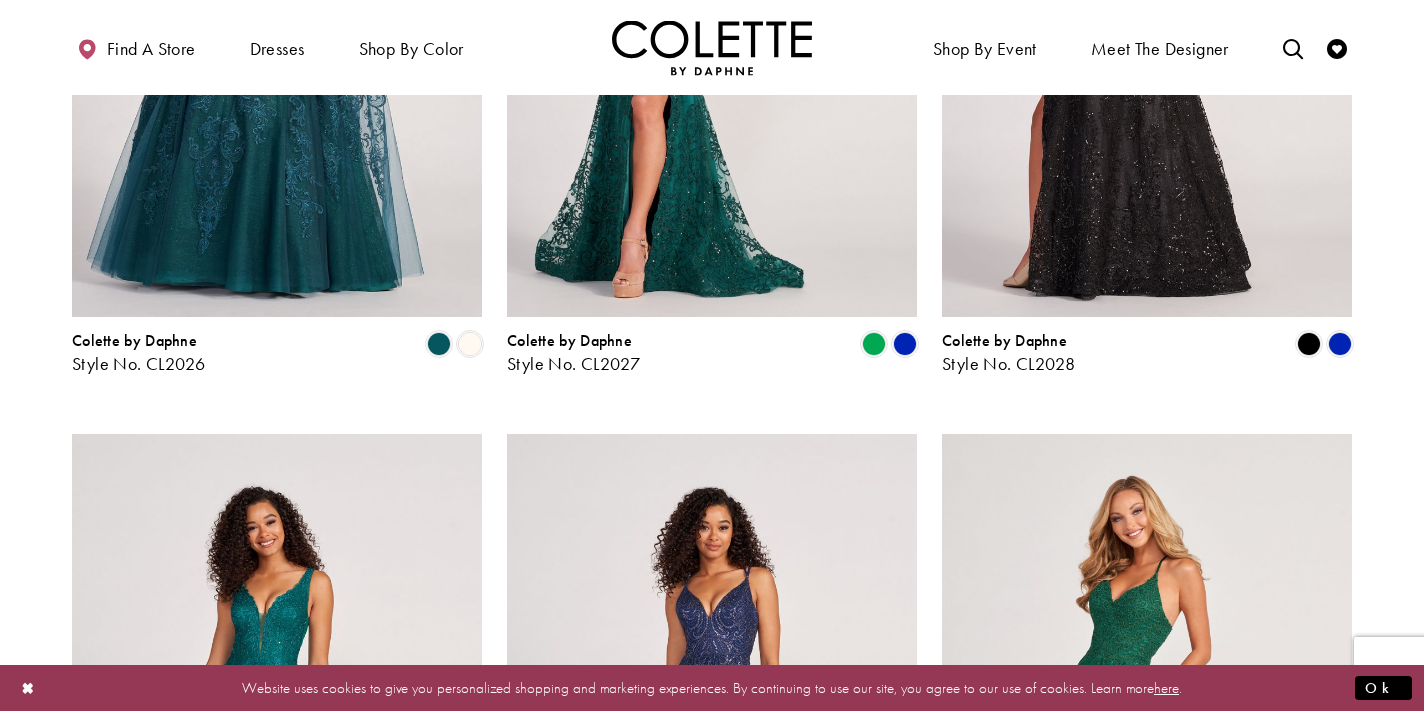 scroll, scrollTop: 1623, scrollLeft: 0, axis: vertical 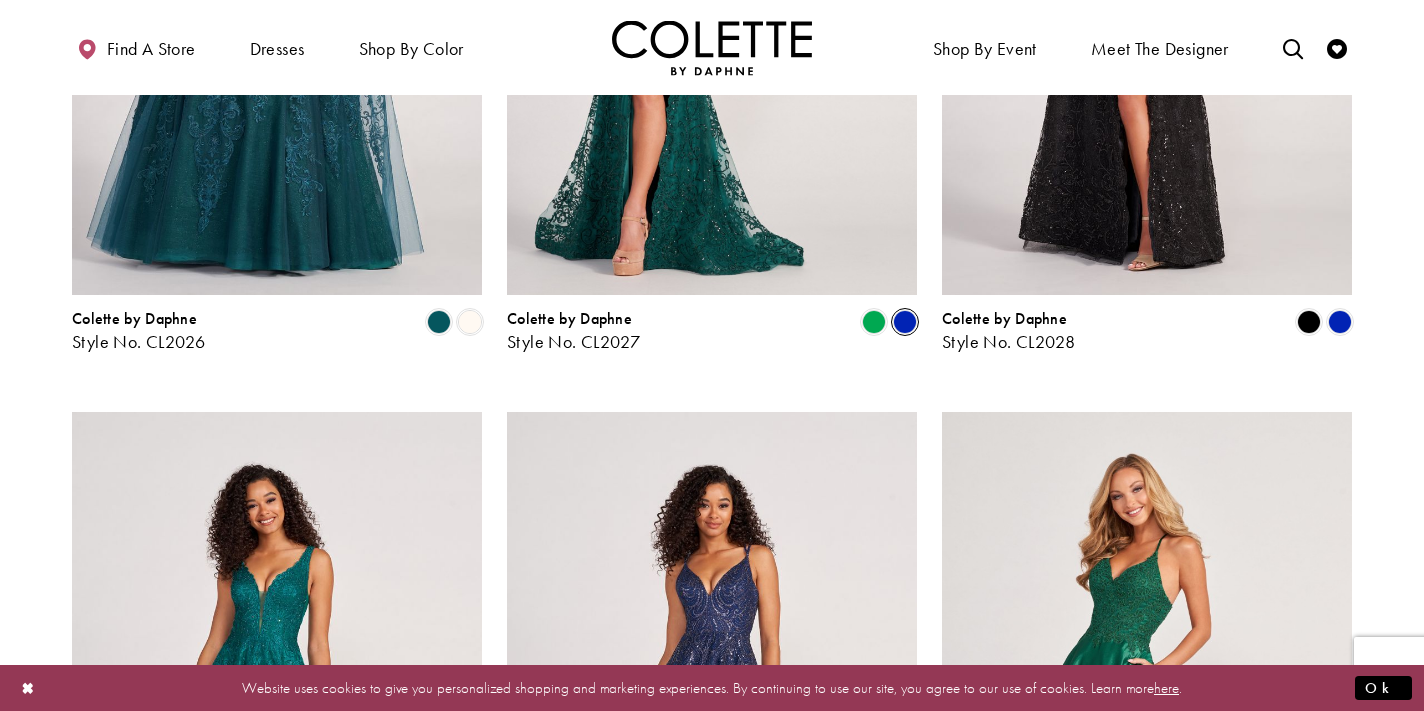 click at bounding box center (905, 322) 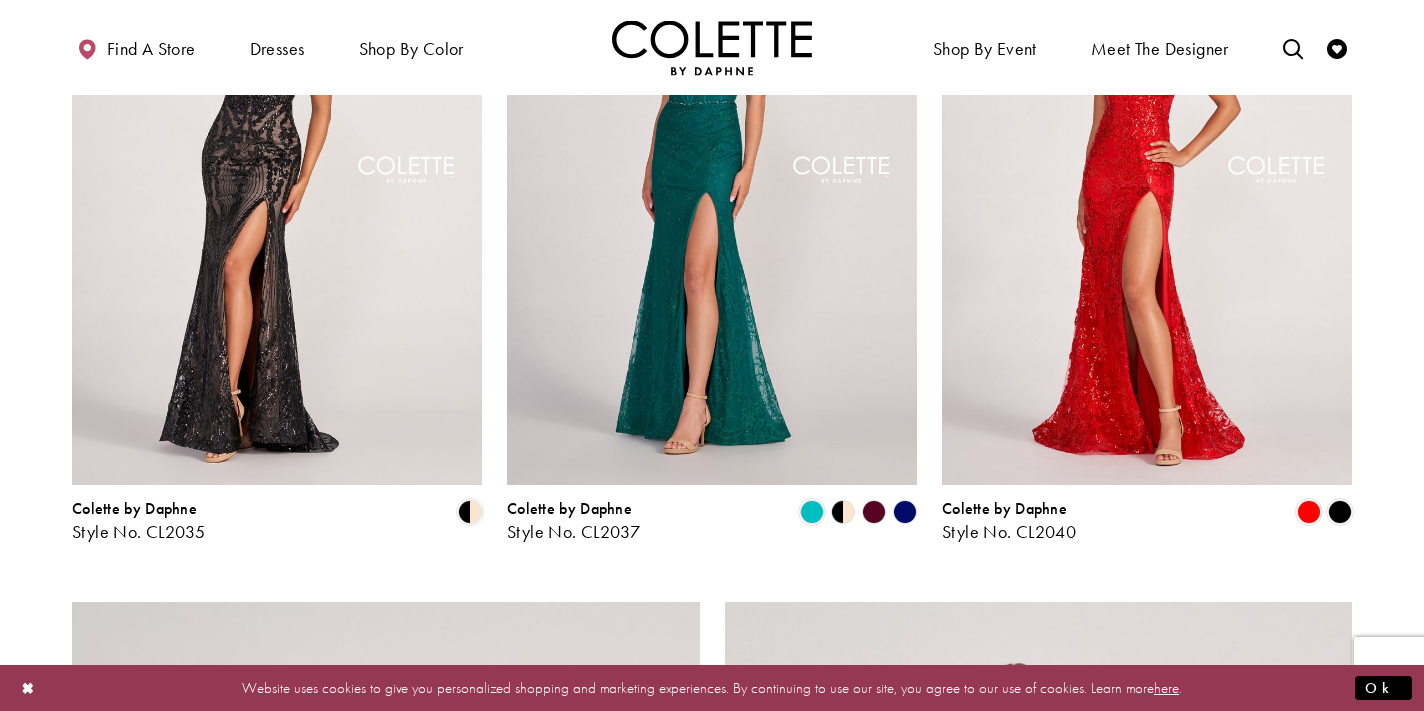 scroll, scrollTop: 2875, scrollLeft: 0, axis: vertical 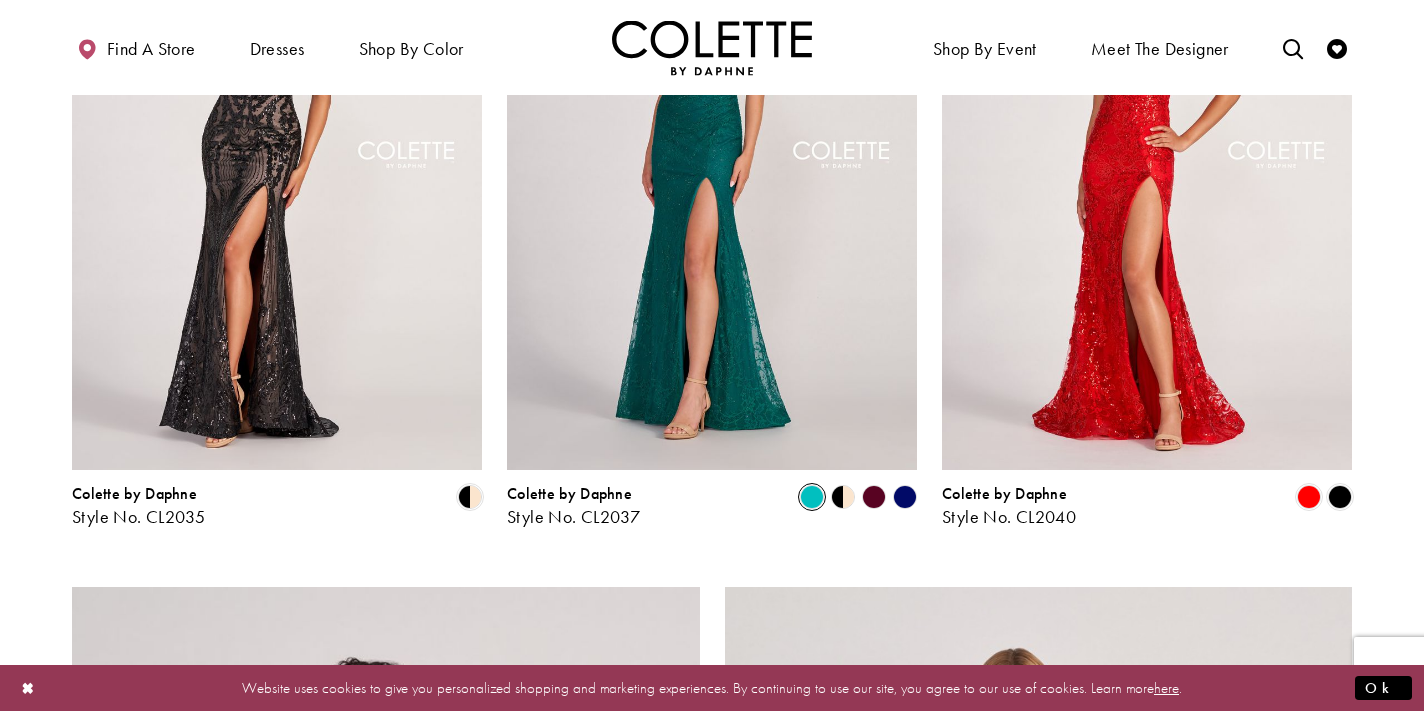 click at bounding box center (812, 497) 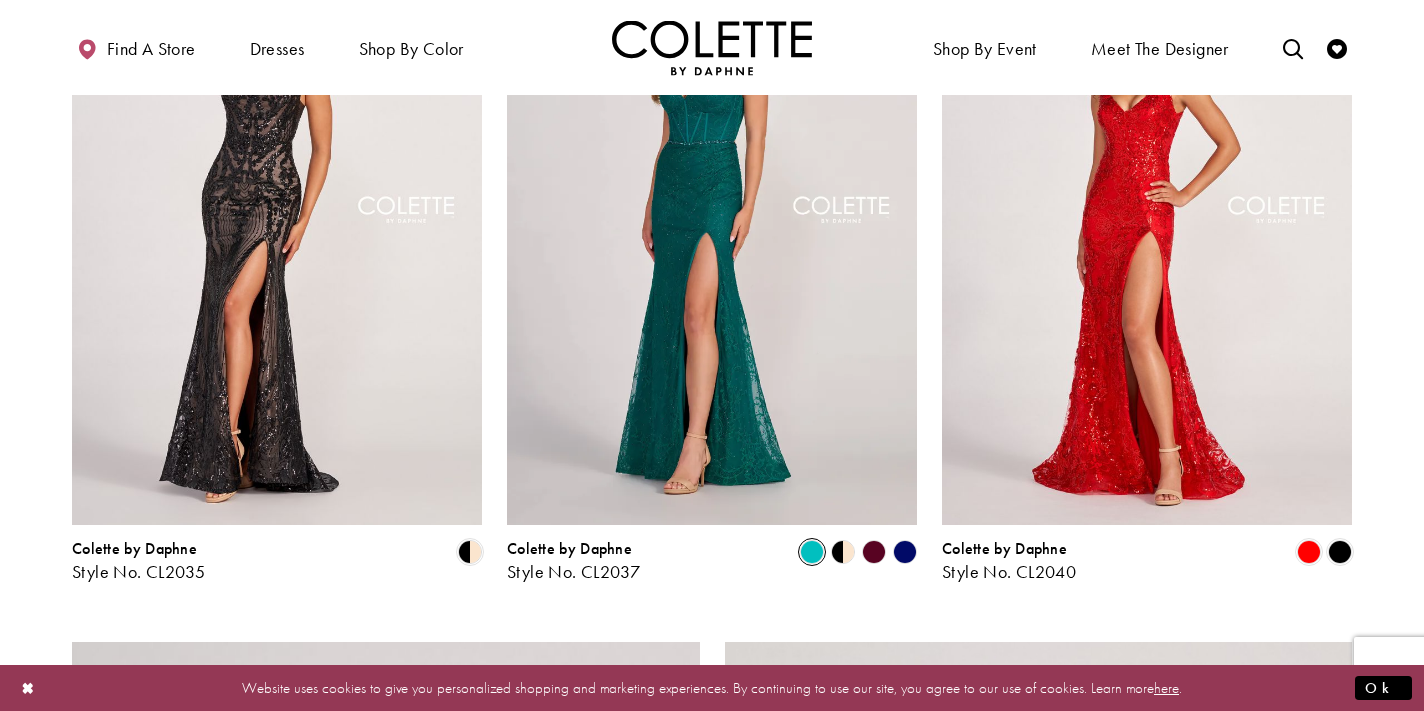 scroll, scrollTop: 2880, scrollLeft: 0, axis: vertical 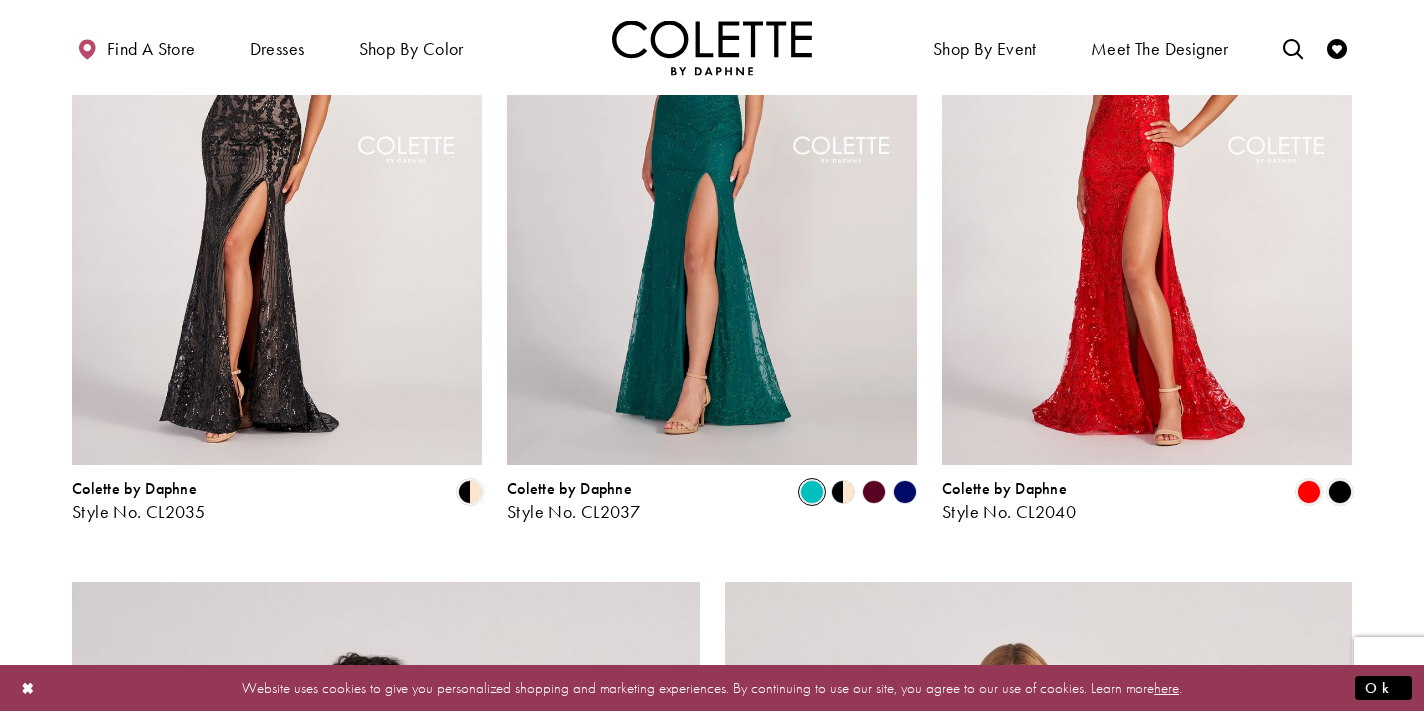 click 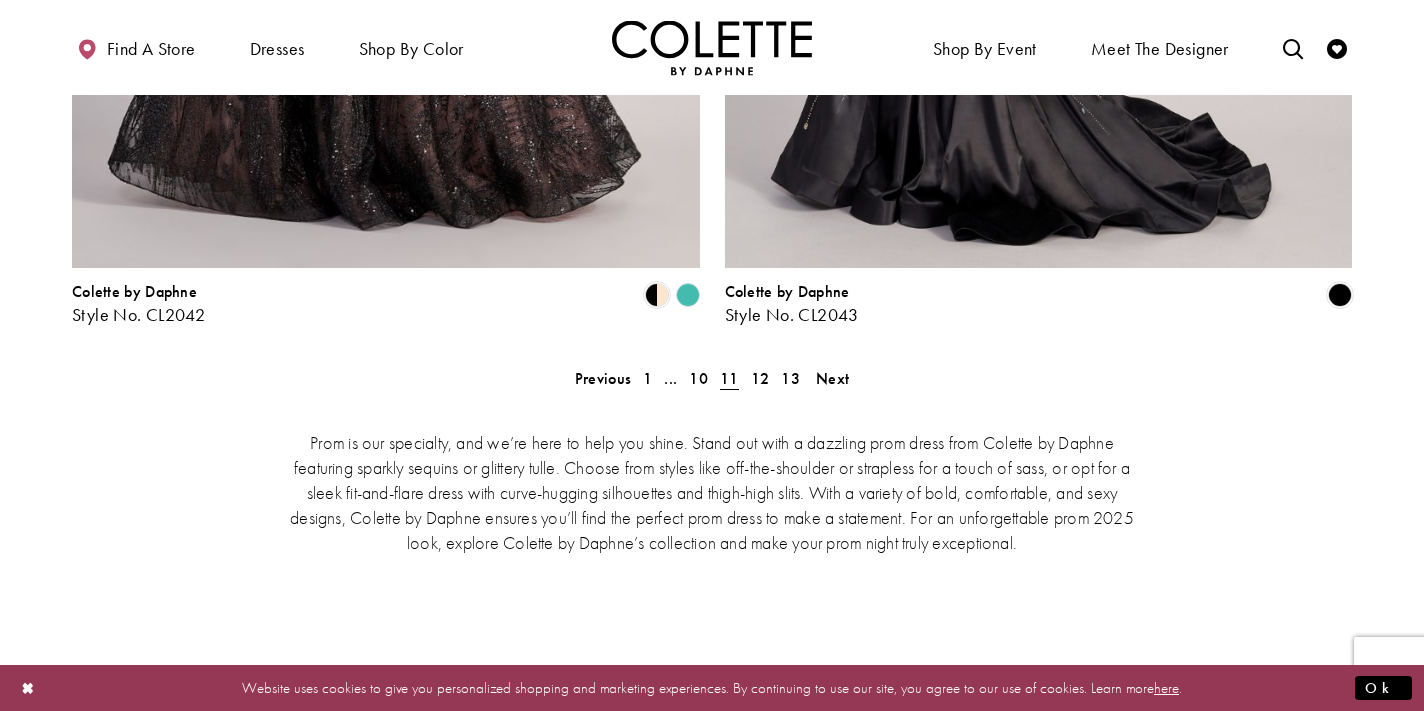 scroll, scrollTop: 4081, scrollLeft: 0, axis: vertical 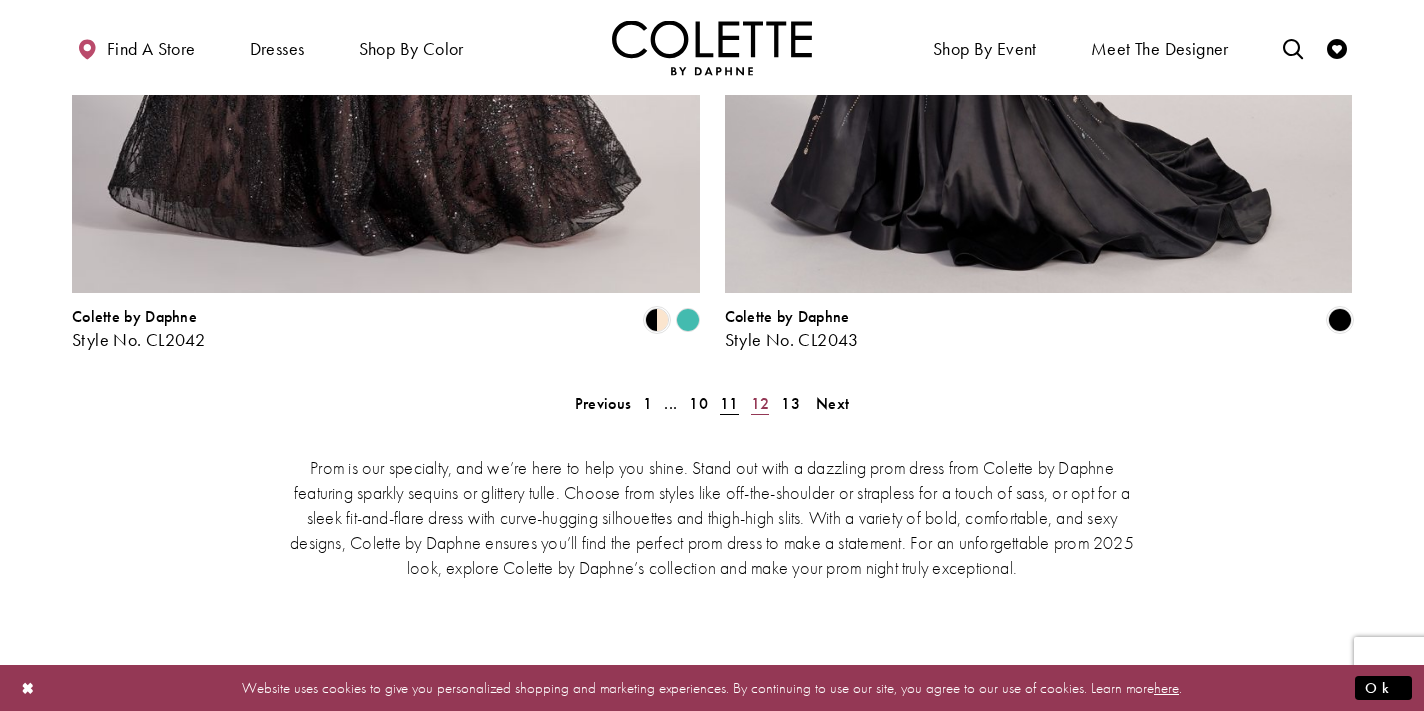 click on "12" at bounding box center [760, 403] 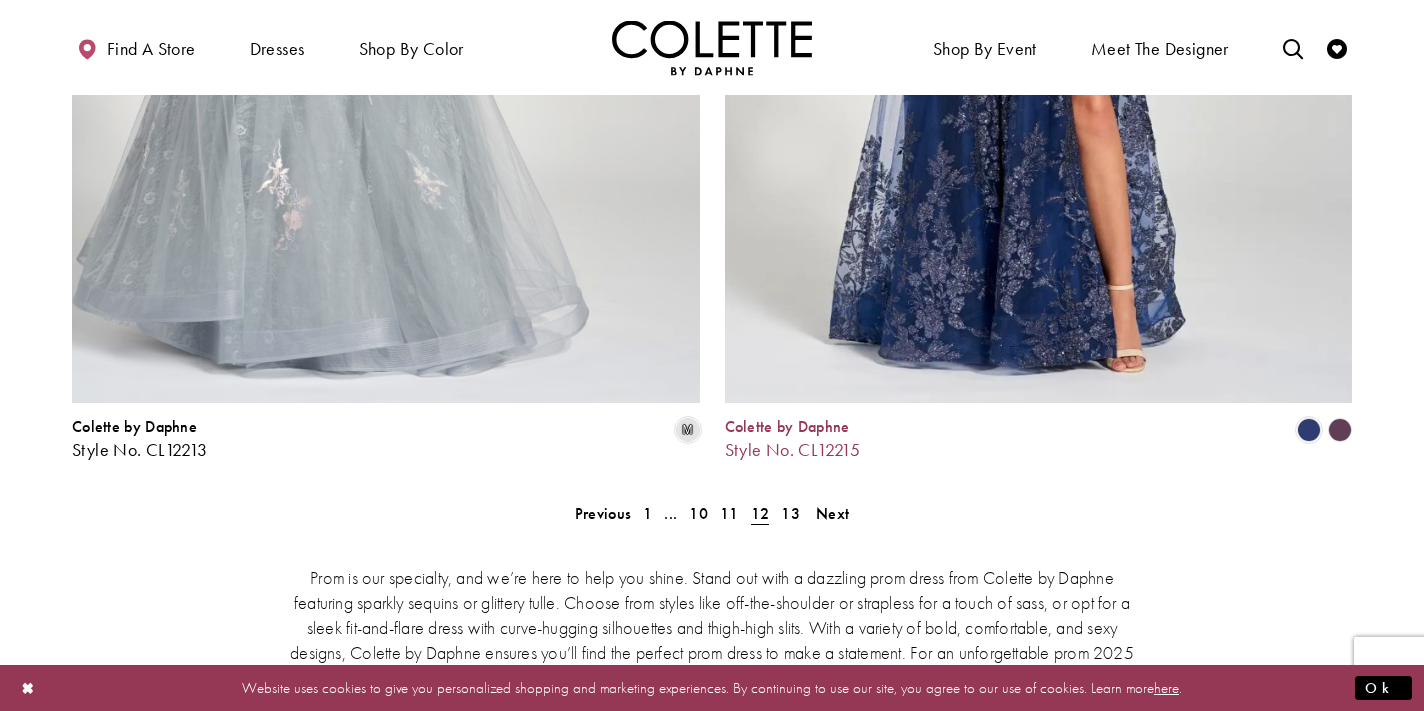 scroll, scrollTop: 3979, scrollLeft: 0, axis: vertical 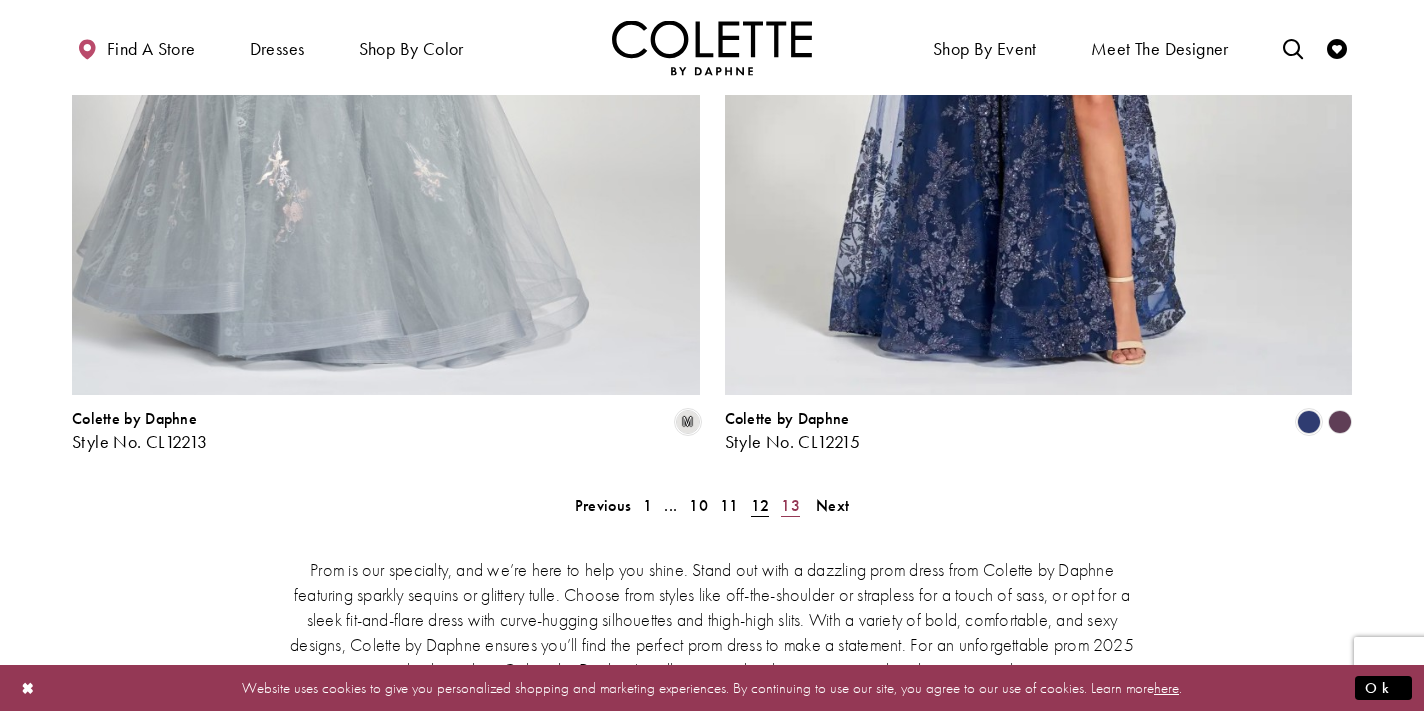 click on "13" at bounding box center [790, 505] 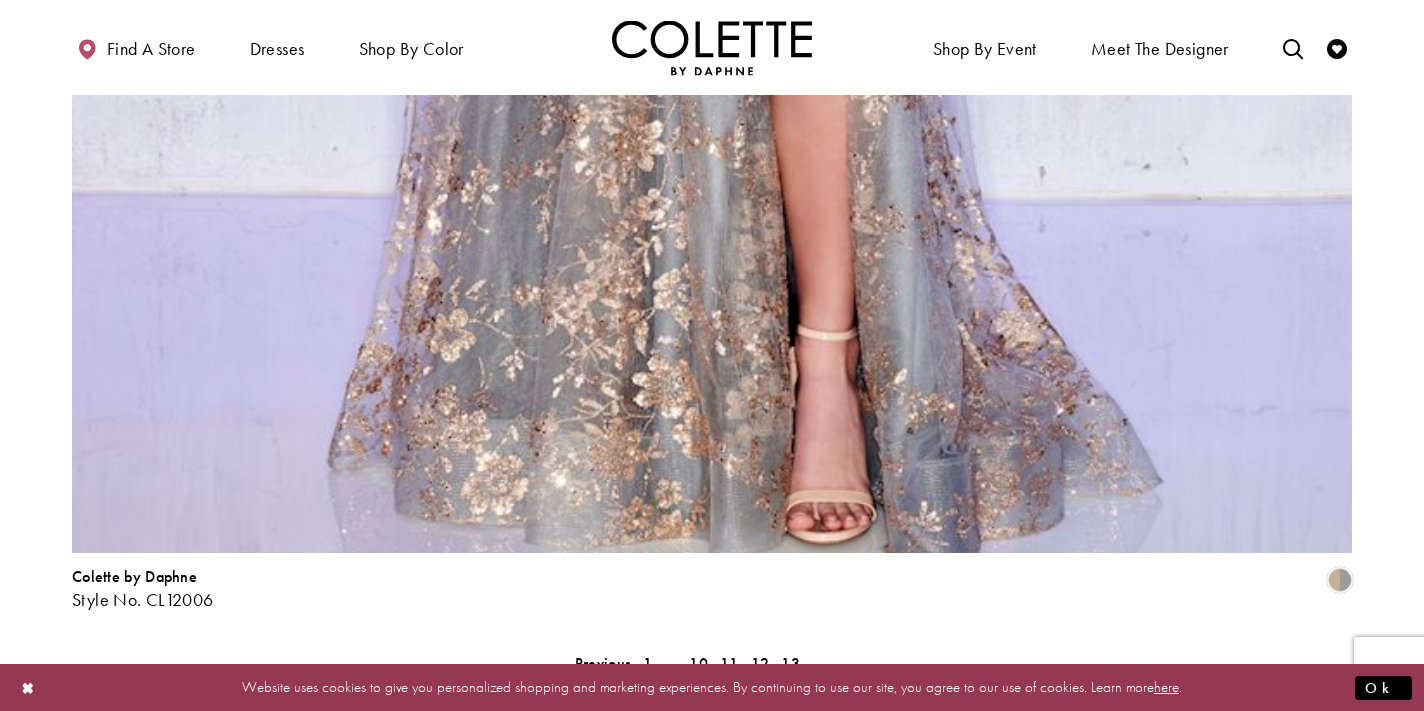 scroll, scrollTop: 4053, scrollLeft: 0, axis: vertical 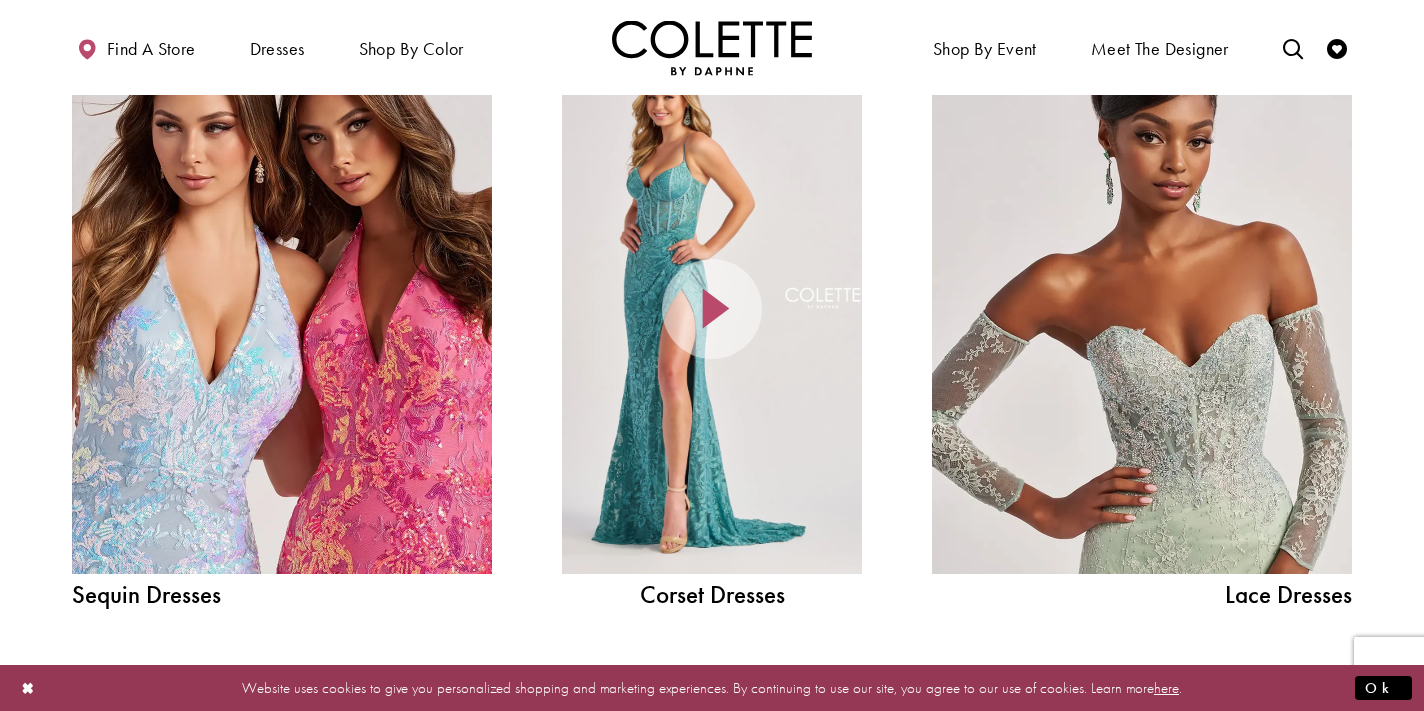 click at bounding box center [712, 309] 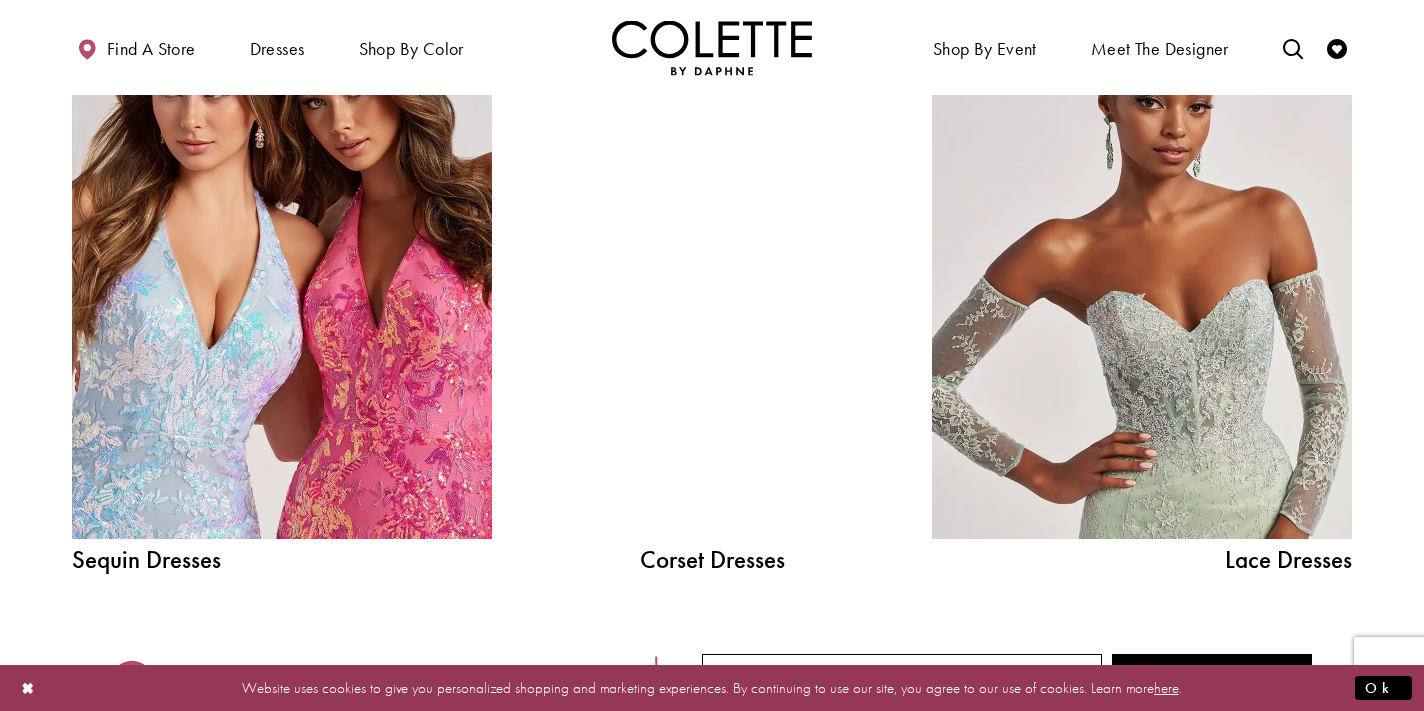 scroll, scrollTop: 2263, scrollLeft: 0, axis: vertical 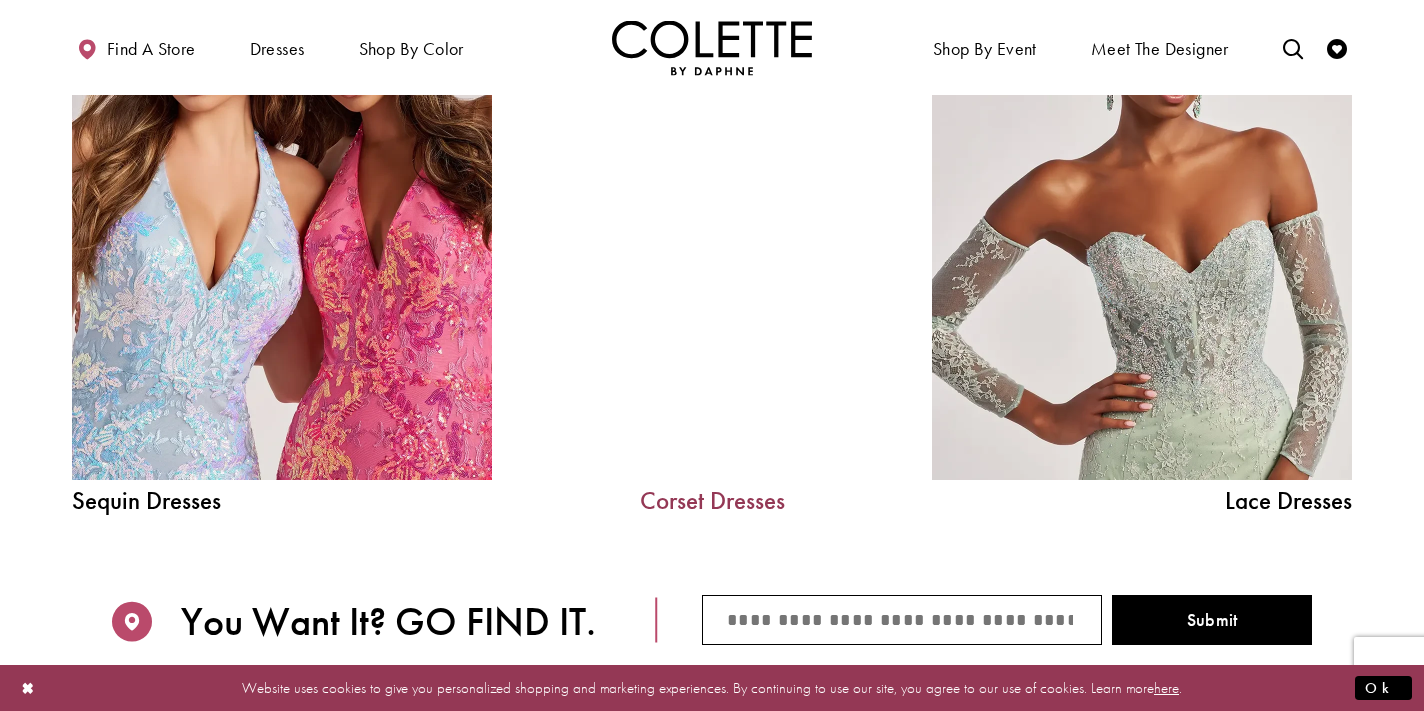 click on "Corset Dresses" at bounding box center [712, 500] 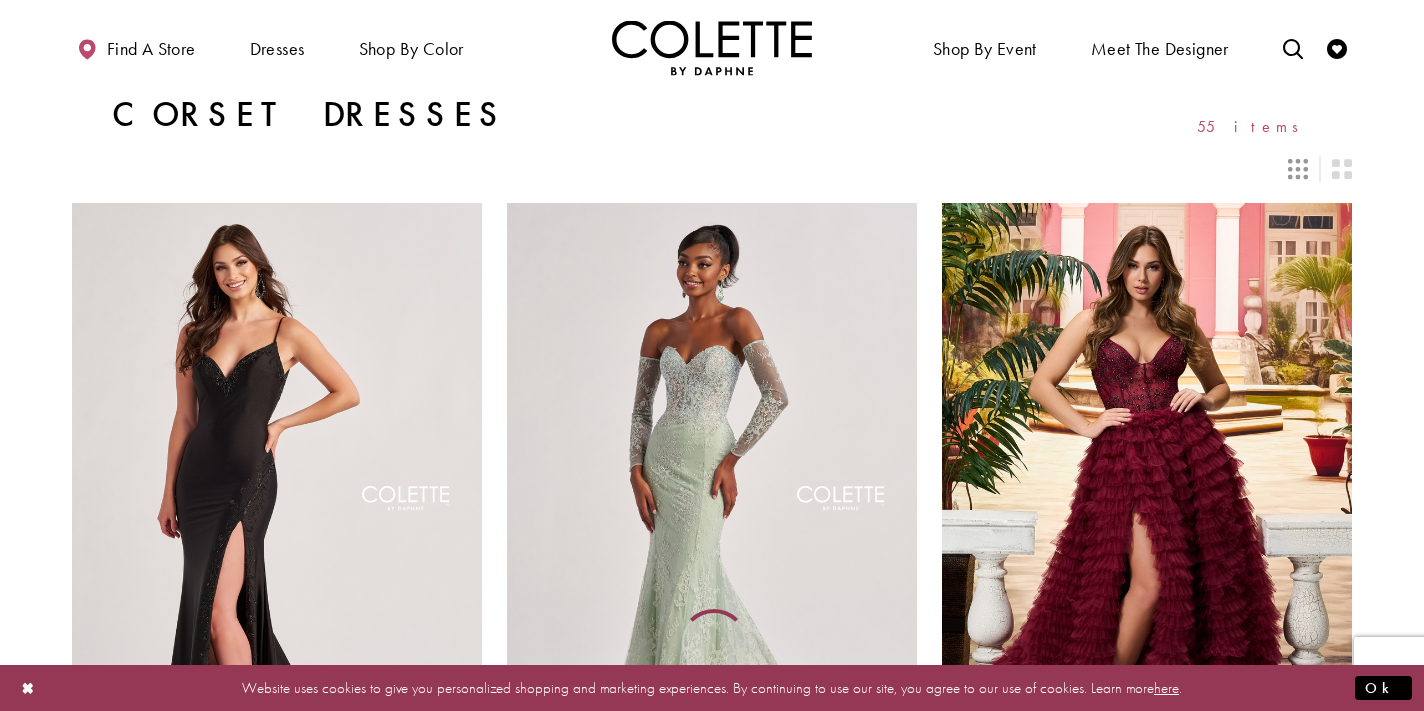 scroll, scrollTop: 42, scrollLeft: 0, axis: vertical 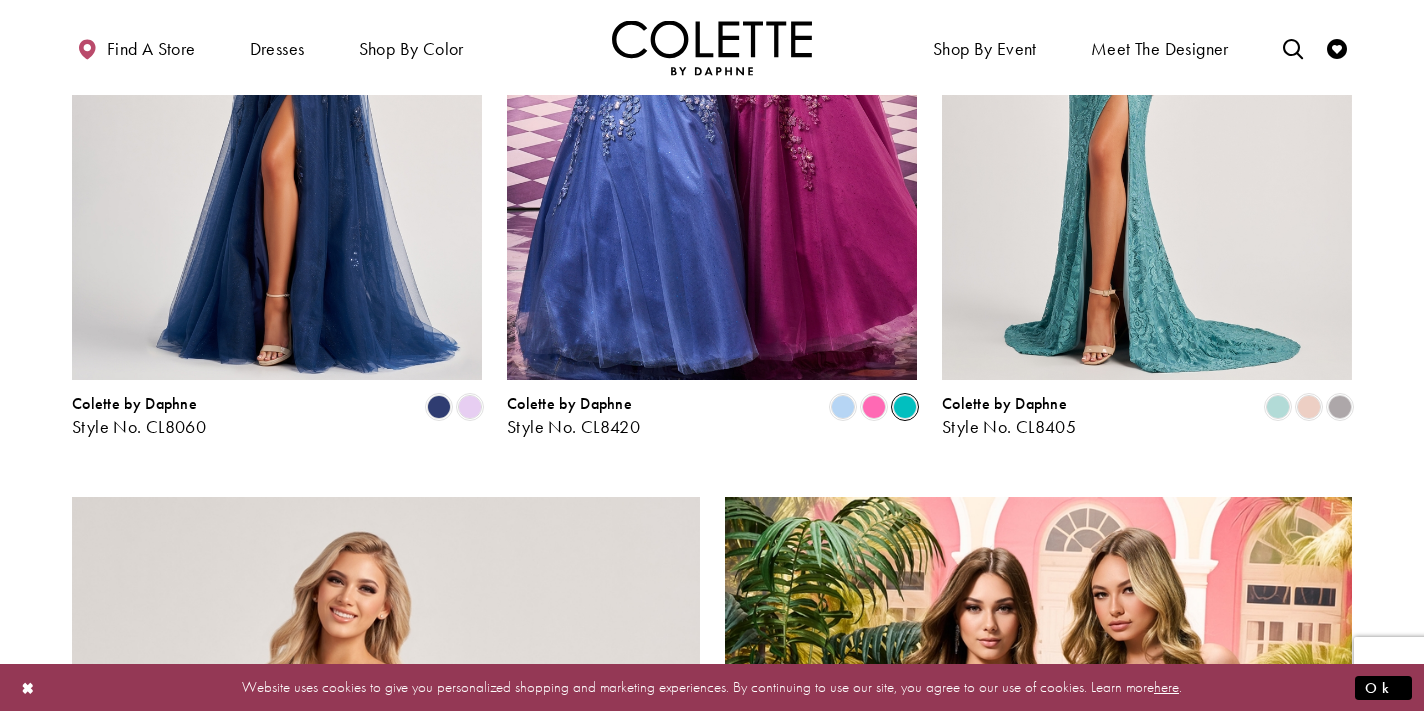 click at bounding box center (905, 407) 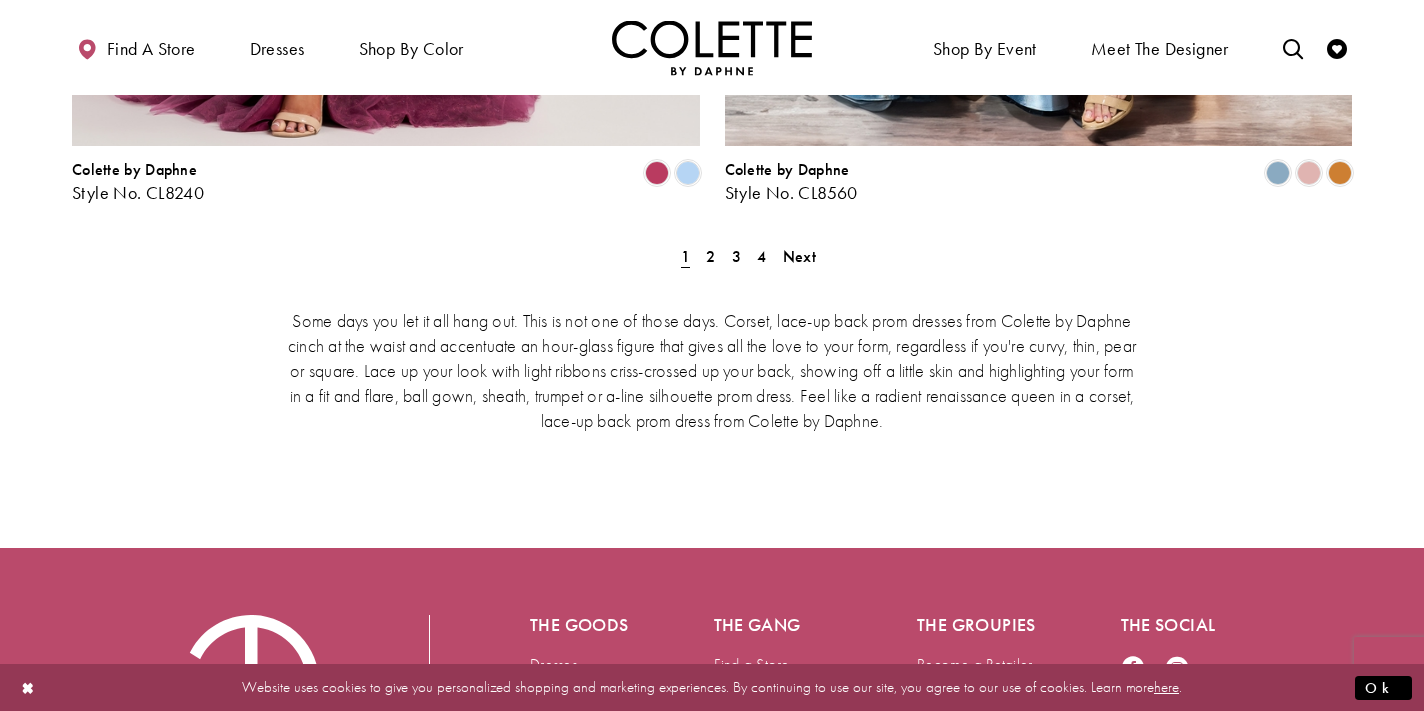 scroll, scrollTop: 3822, scrollLeft: 0, axis: vertical 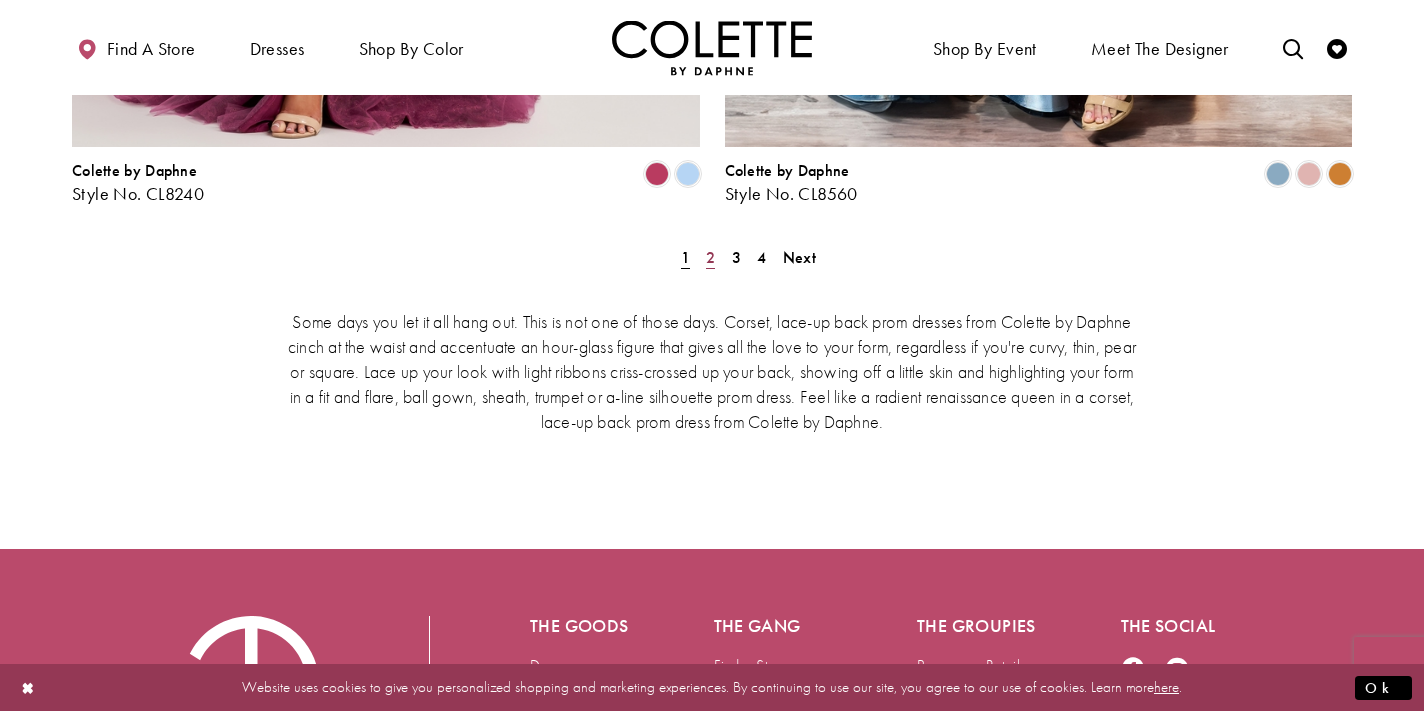 click on "2" at bounding box center [710, 257] 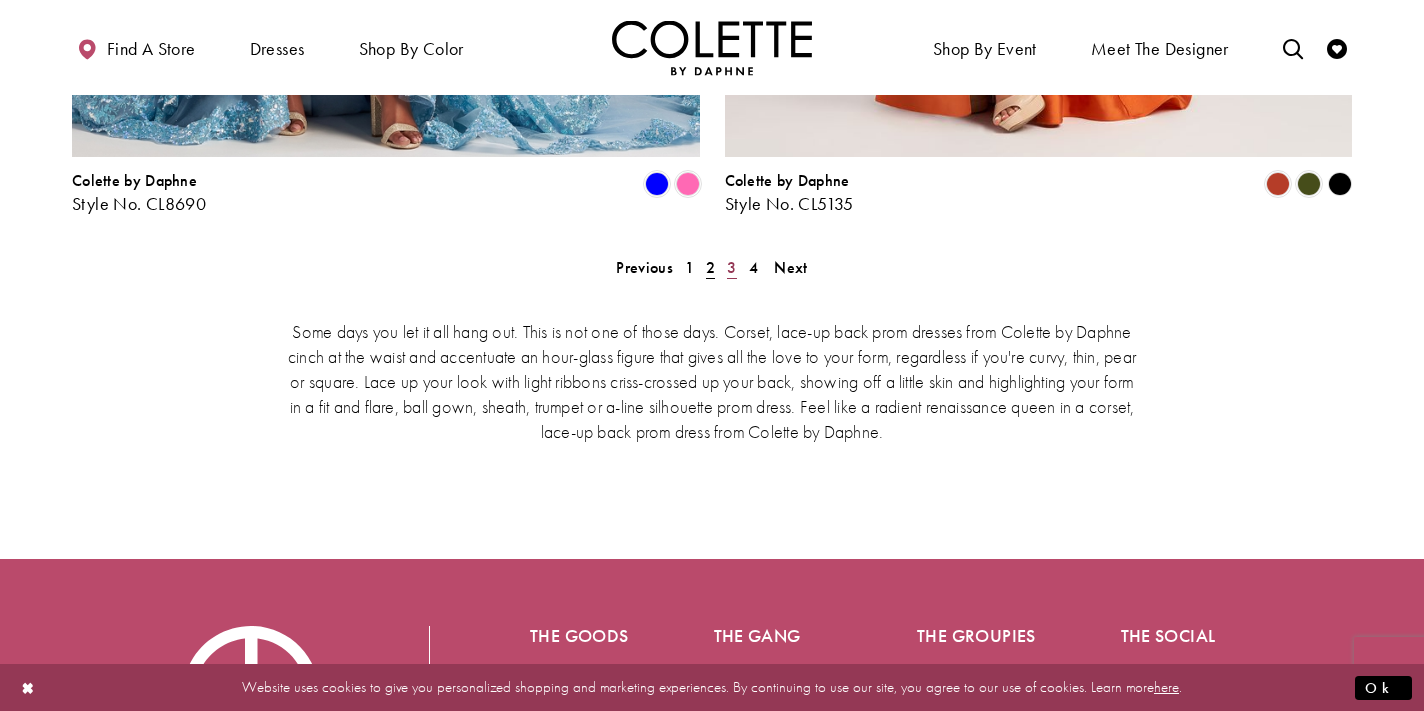 click on "3" at bounding box center [731, 267] 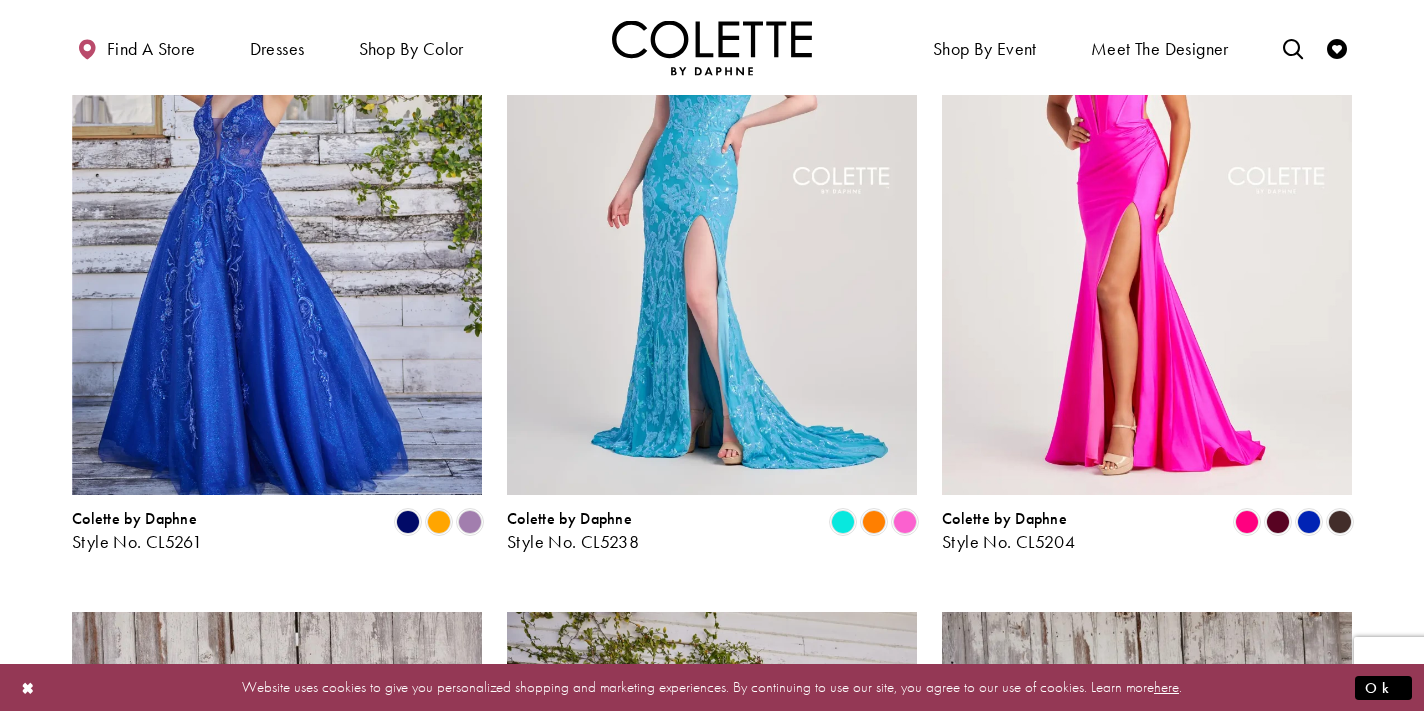 scroll, scrollTop: 1715, scrollLeft: 0, axis: vertical 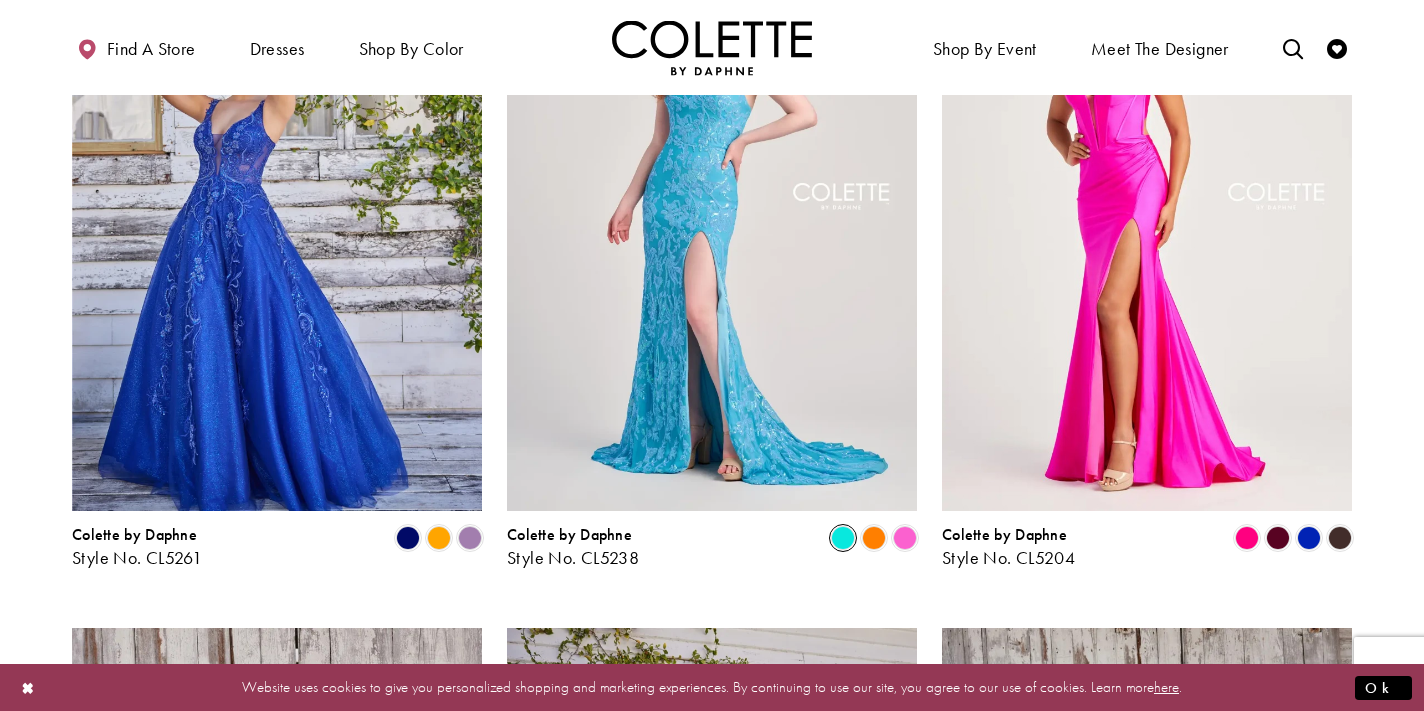 click at bounding box center [843, 538] 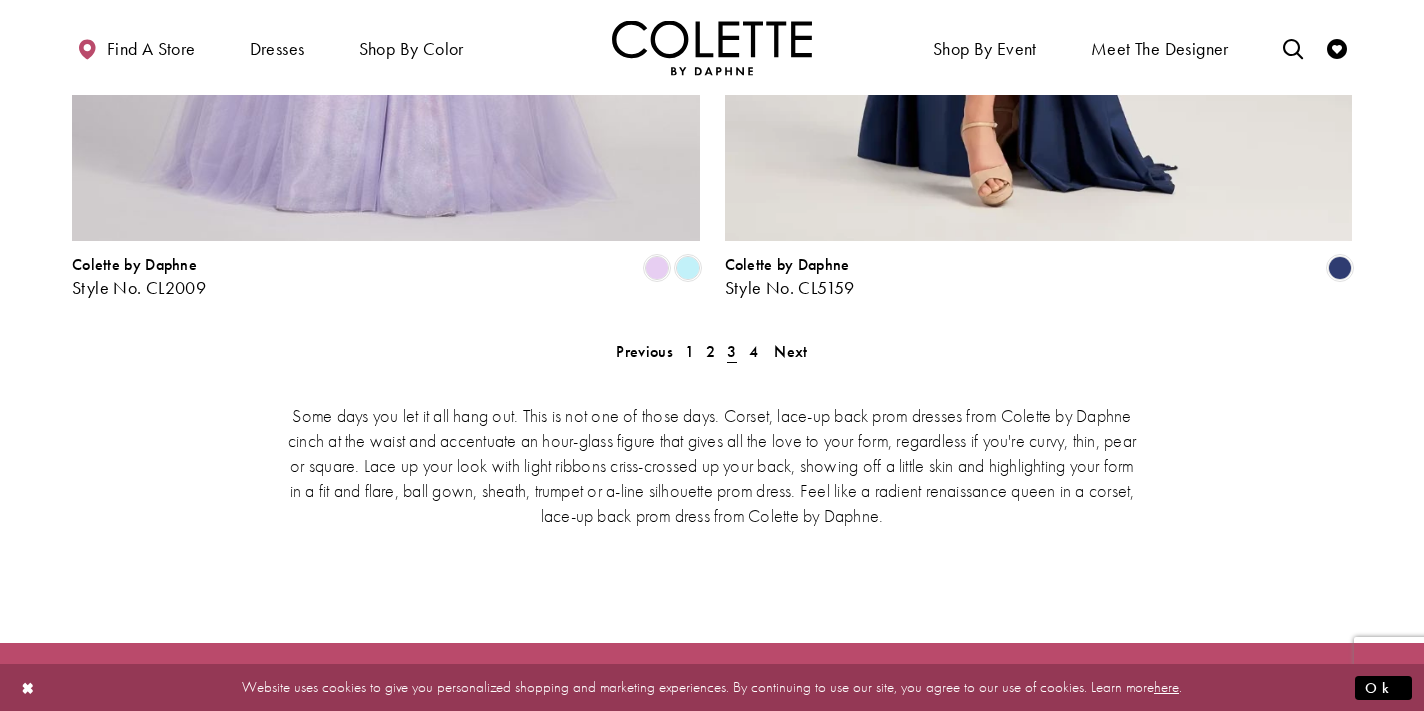 scroll, scrollTop: 3722, scrollLeft: 0, axis: vertical 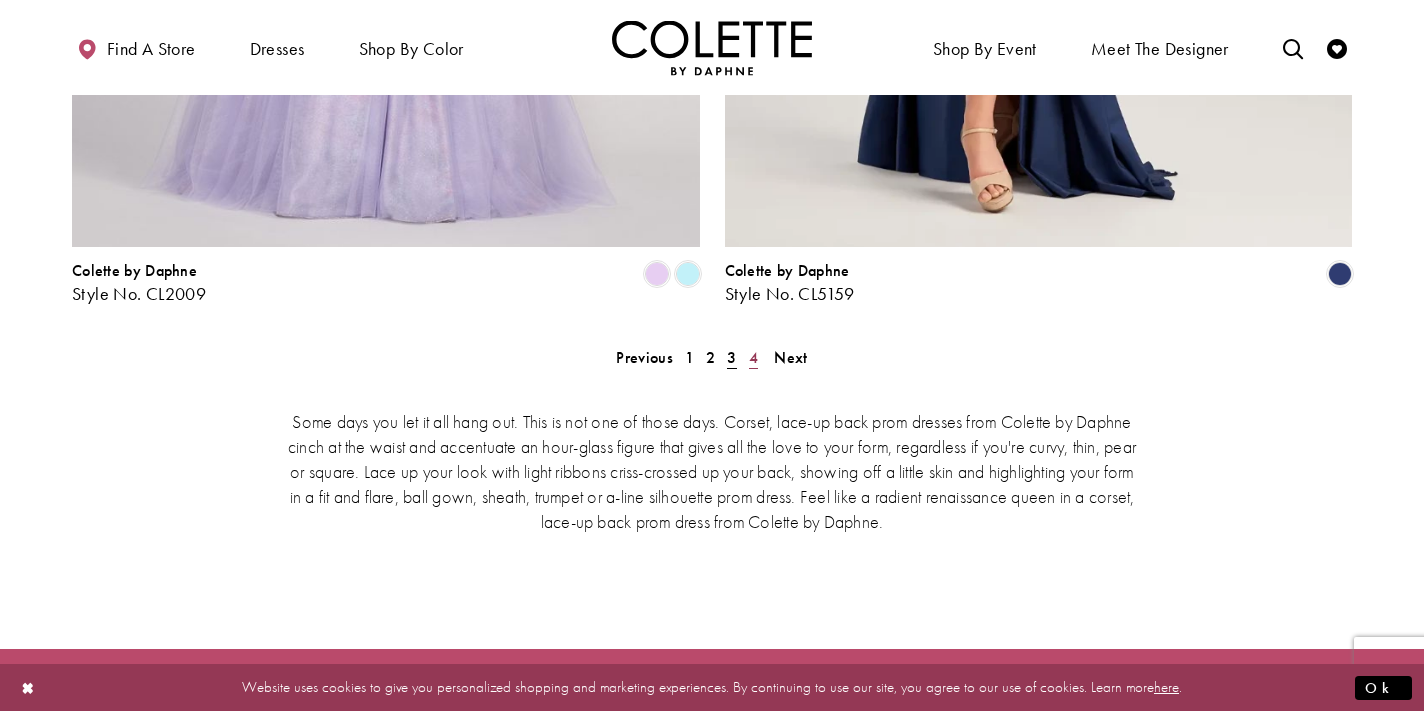 click on "4" at bounding box center (753, 357) 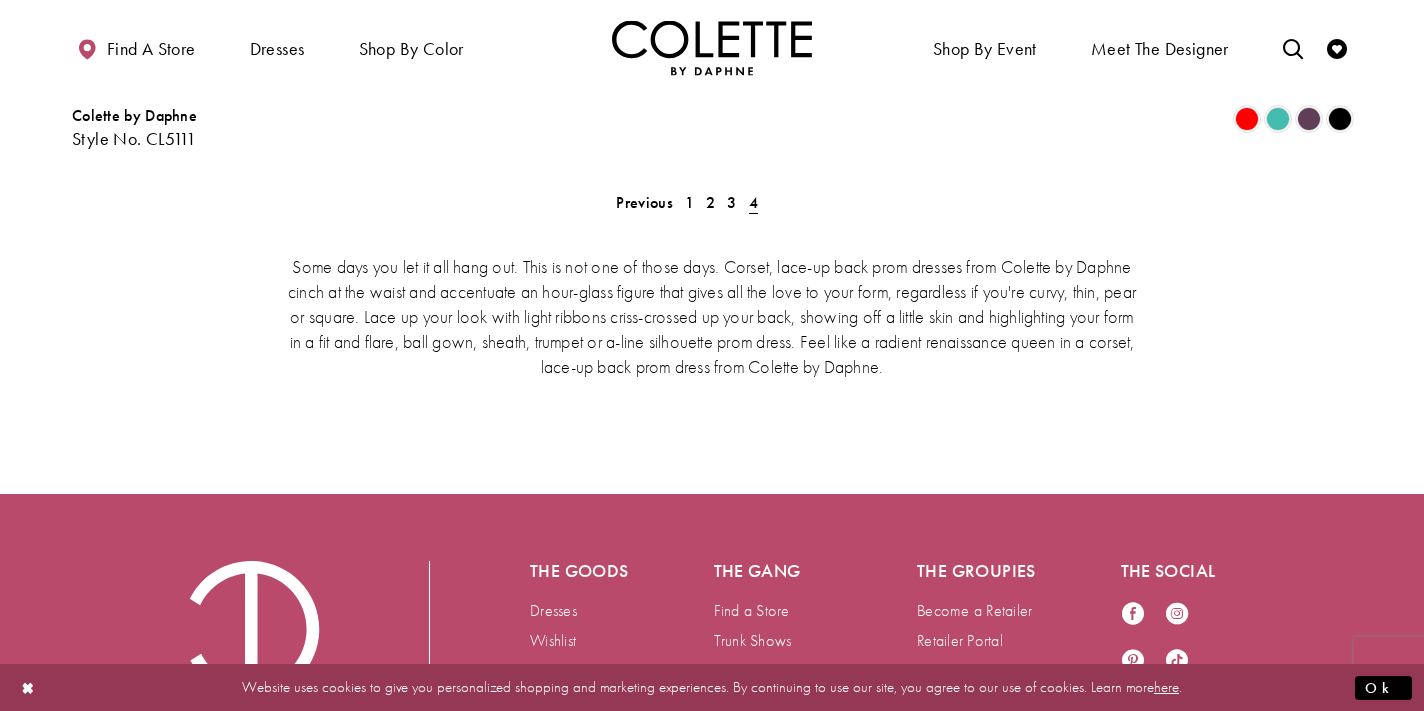 scroll, scrollTop: 4923, scrollLeft: 0, axis: vertical 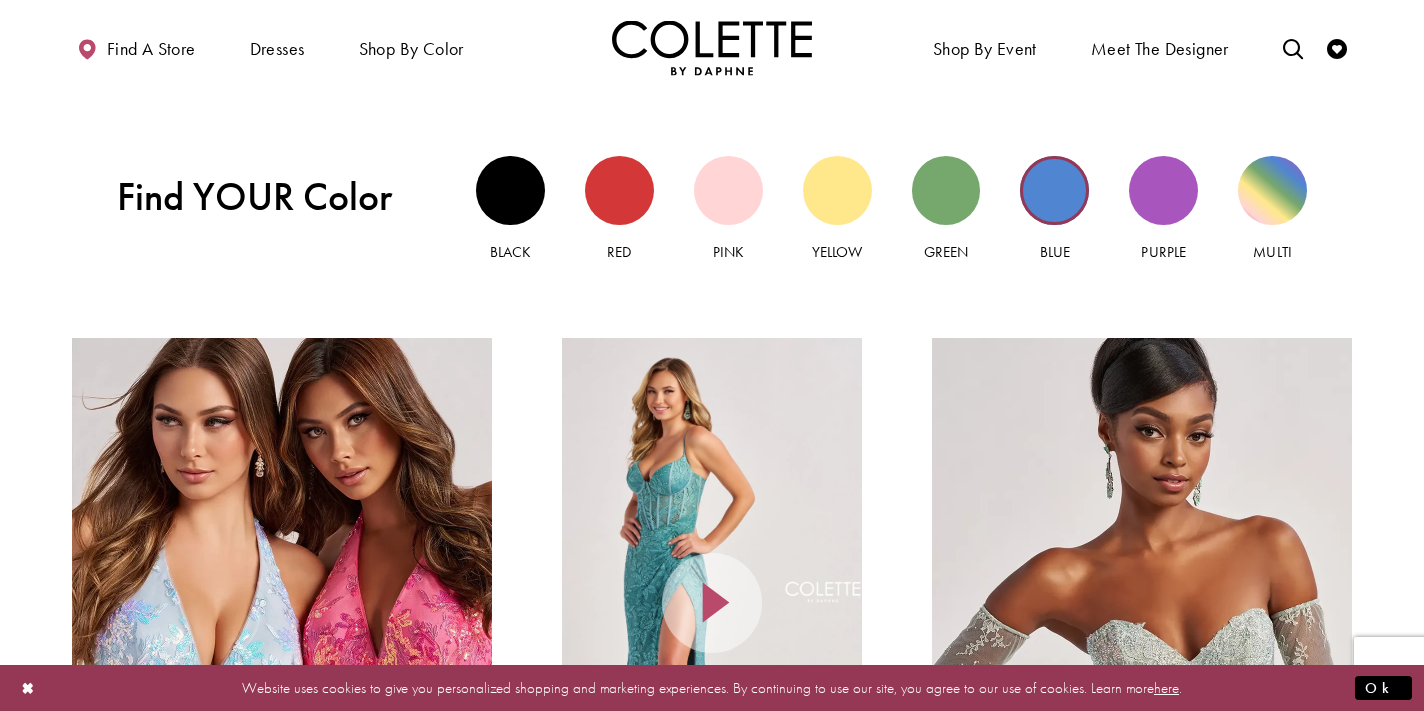click at bounding box center [1054, 190] 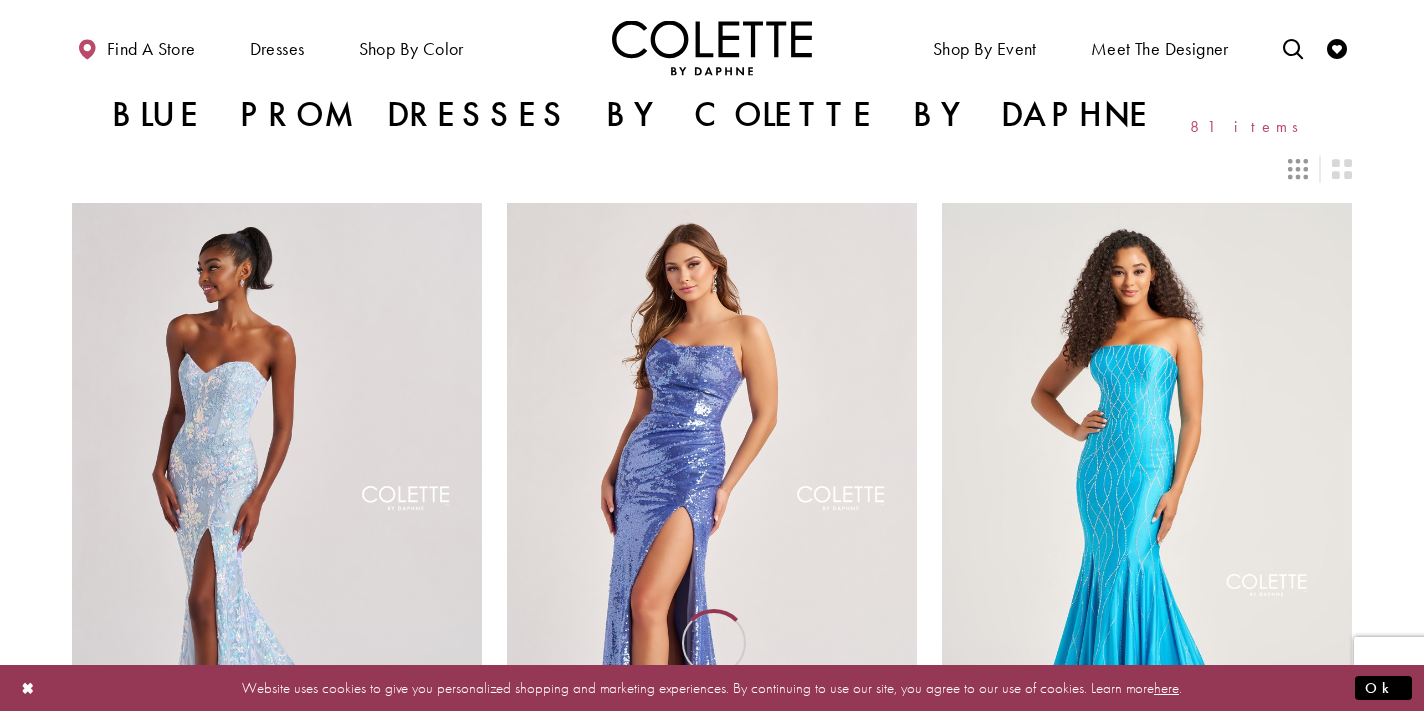 scroll, scrollTop: 0, scrollLeft: 0, axis: both 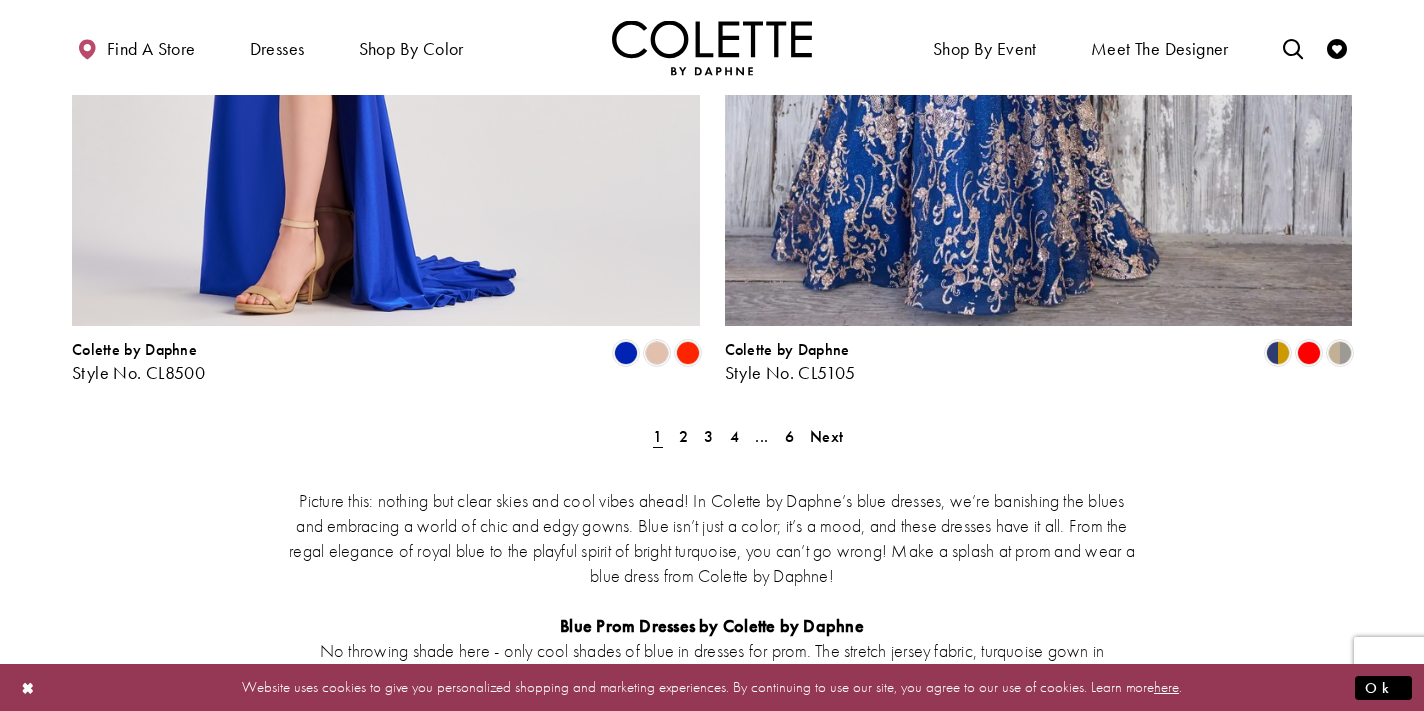 click on "Previous
1
2
3
4
...
6
Next" at bounding box center [712, 436] 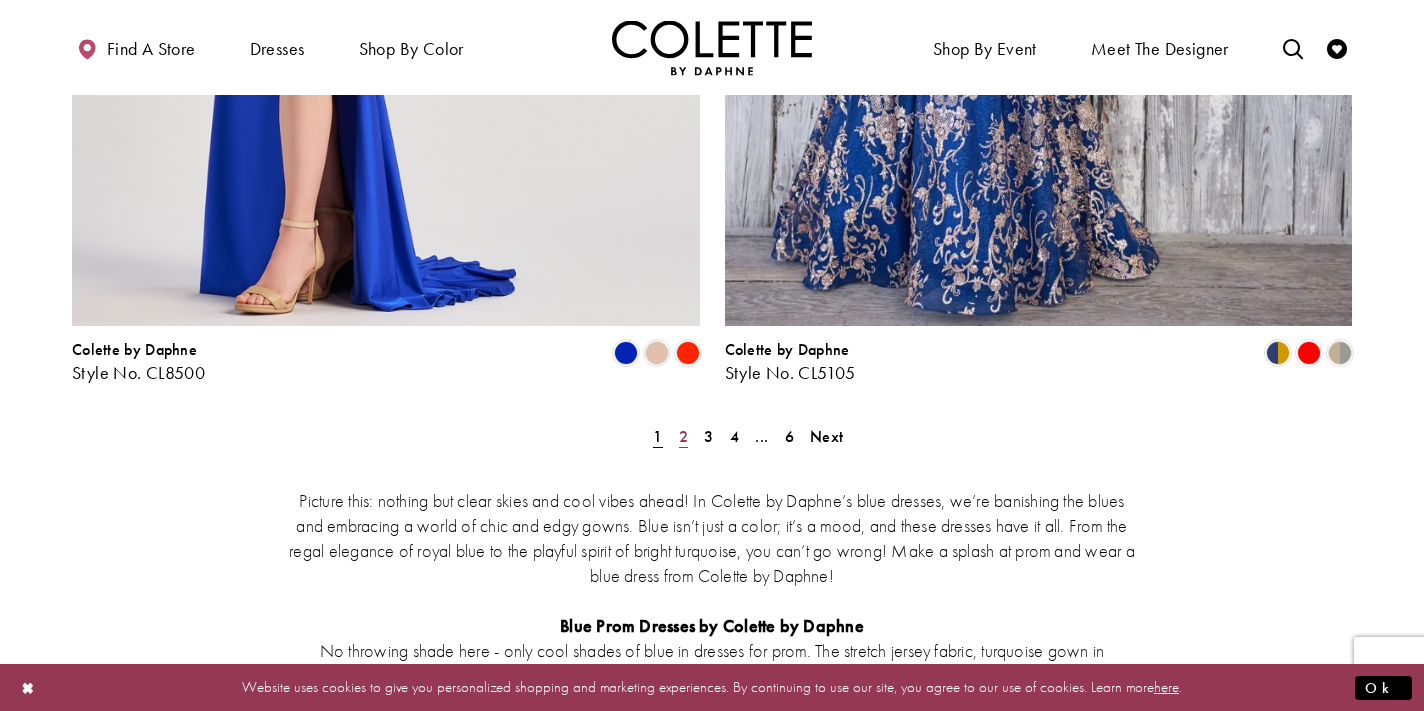 click on "2" at bounding box center (683, 436) 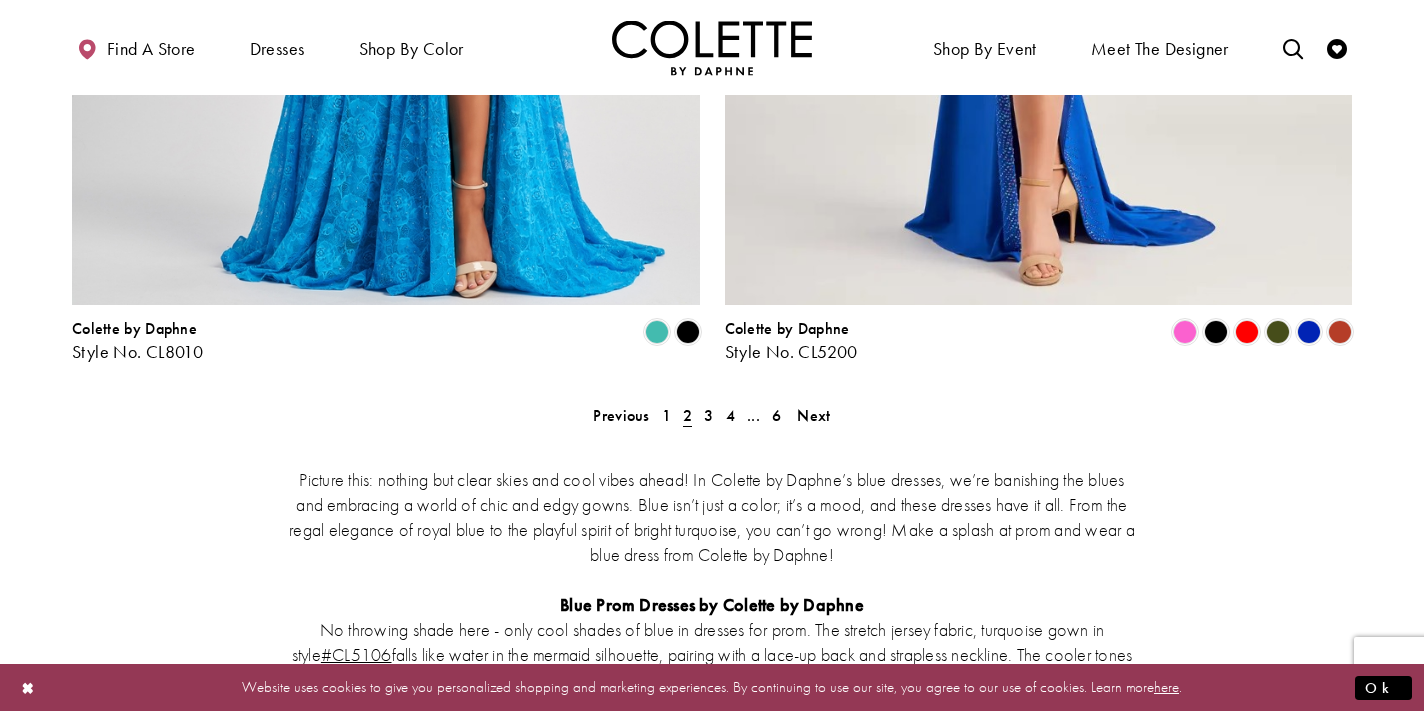 scroll, scrollTop: 3650, scrollLeft: 0, axis: vertical 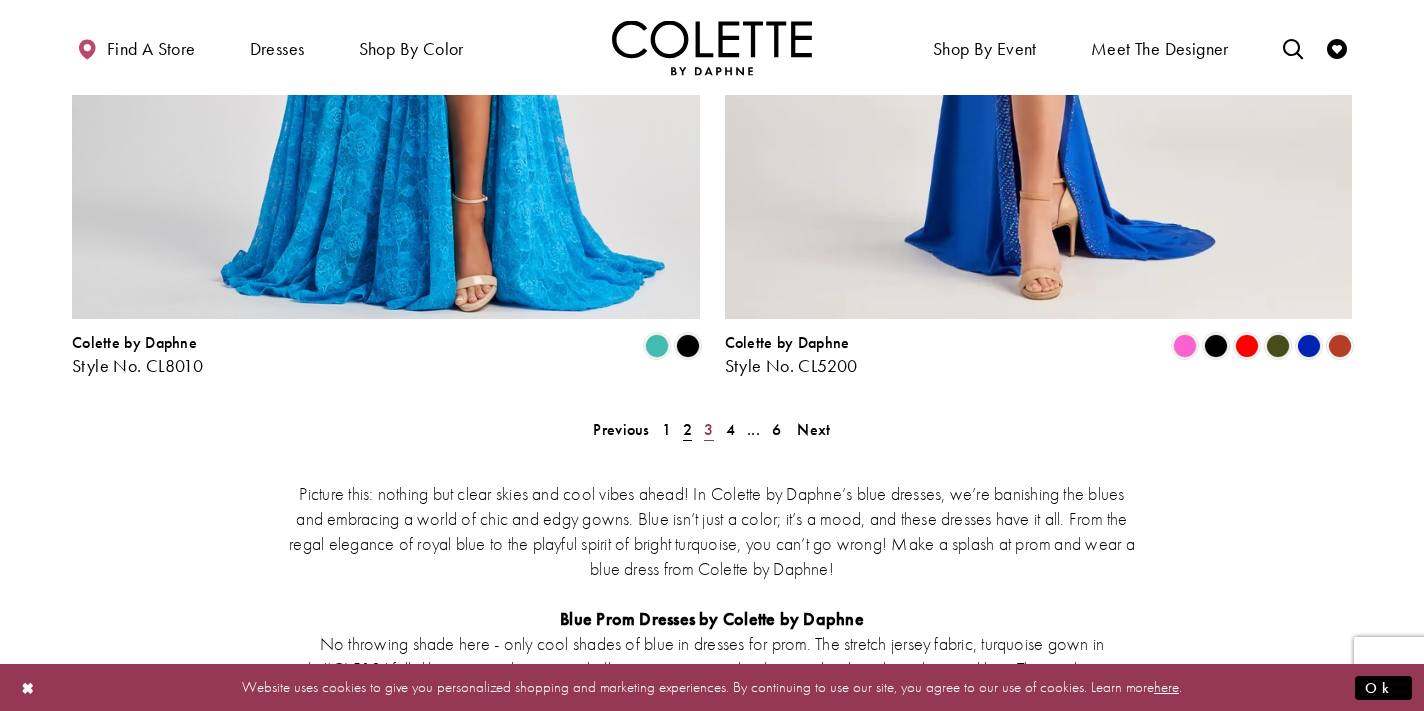 click on "3" at bounding box center (708, 429) 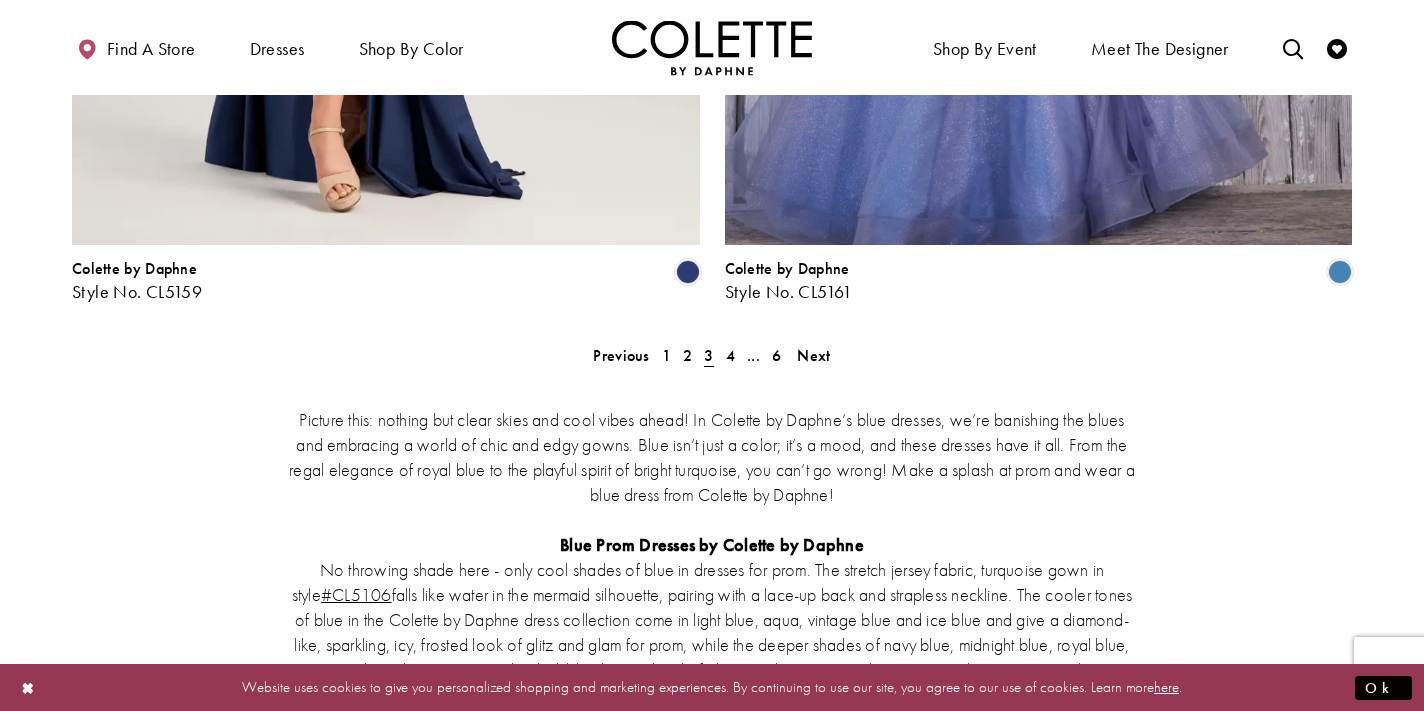scroll, scrollTop: 3871, scrollLeft: 0, axis: vertical 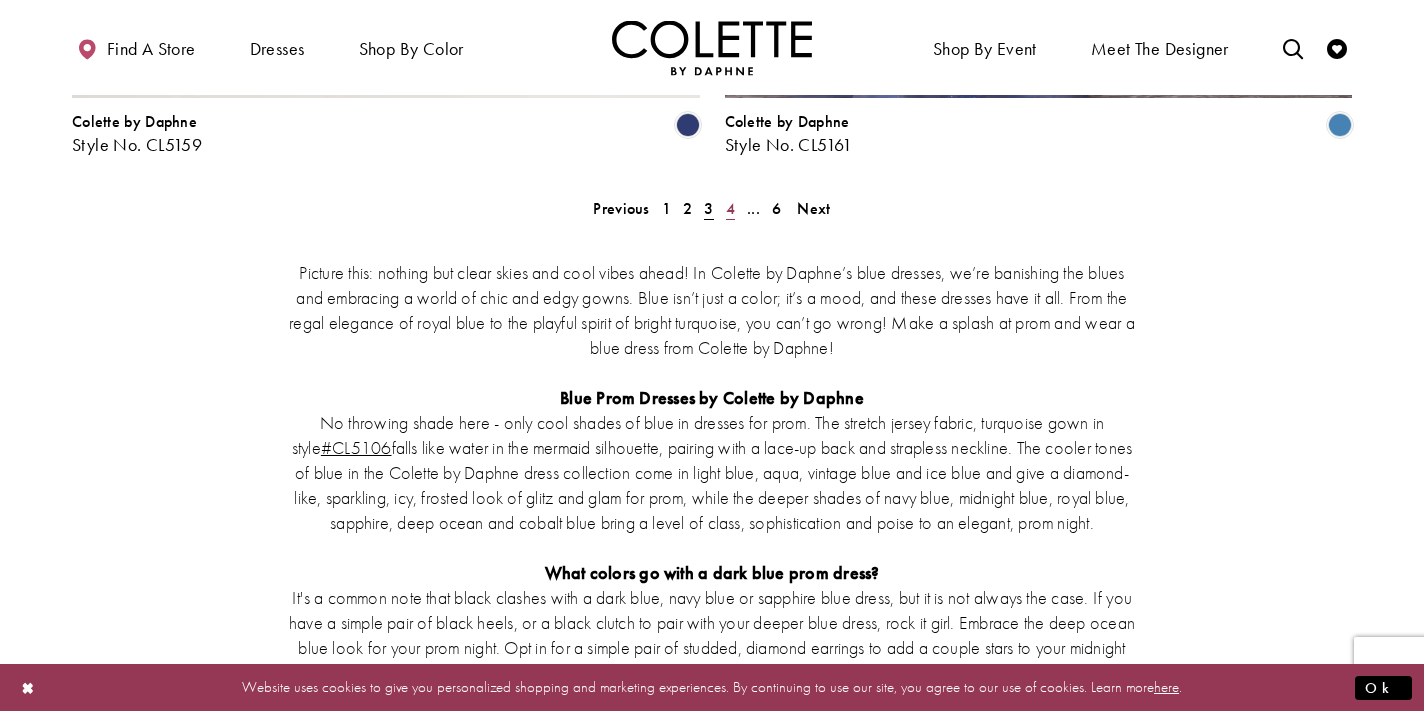 click on "4" at bounding box center (730, 208) 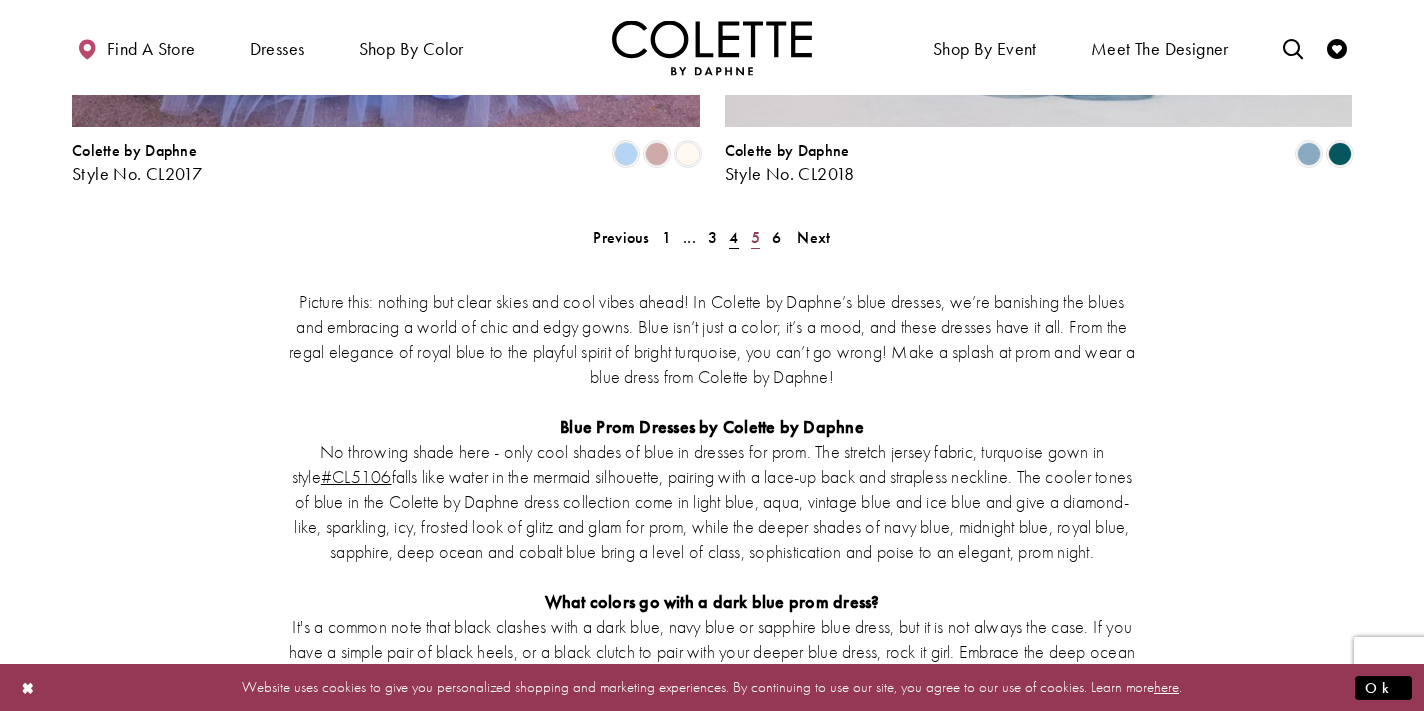 click on "5" at bounding box center (755, 237) 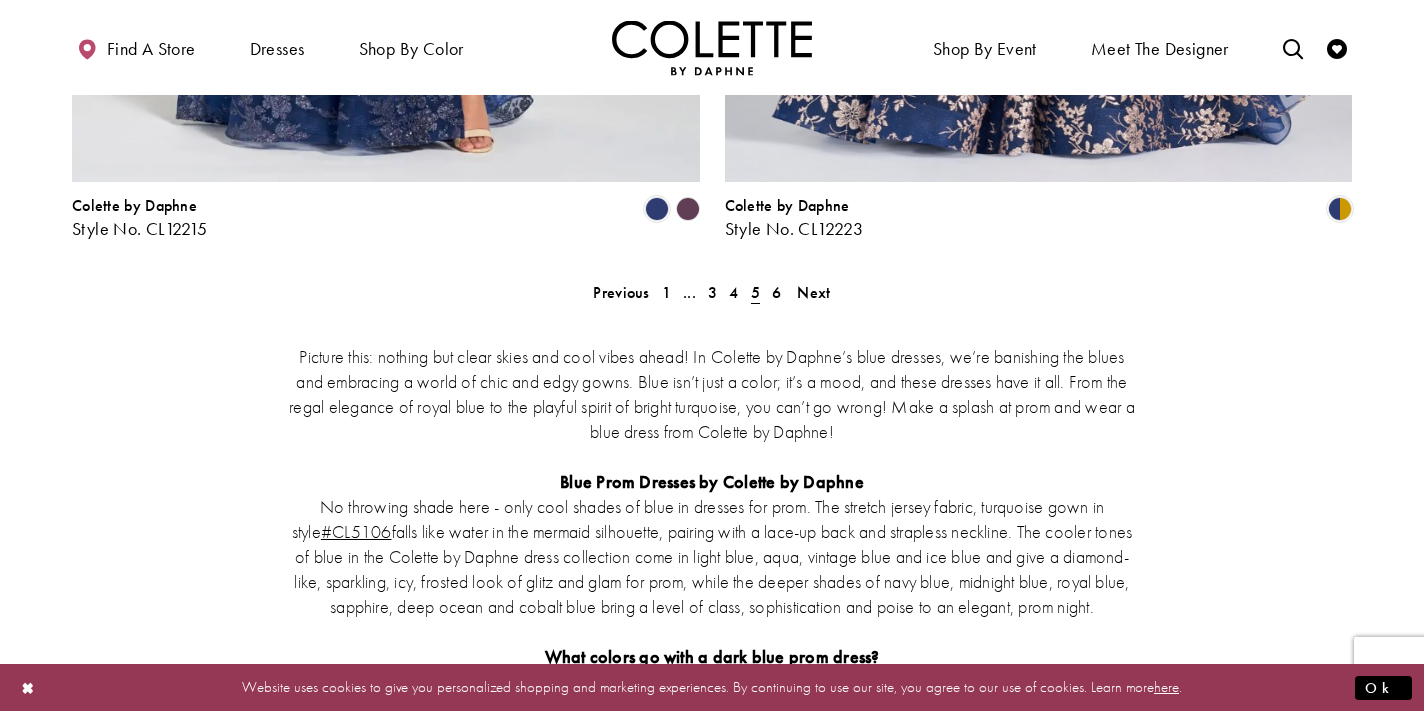 scroll, scrollTop: 3781, scrollLeft: 0, axis: vertical 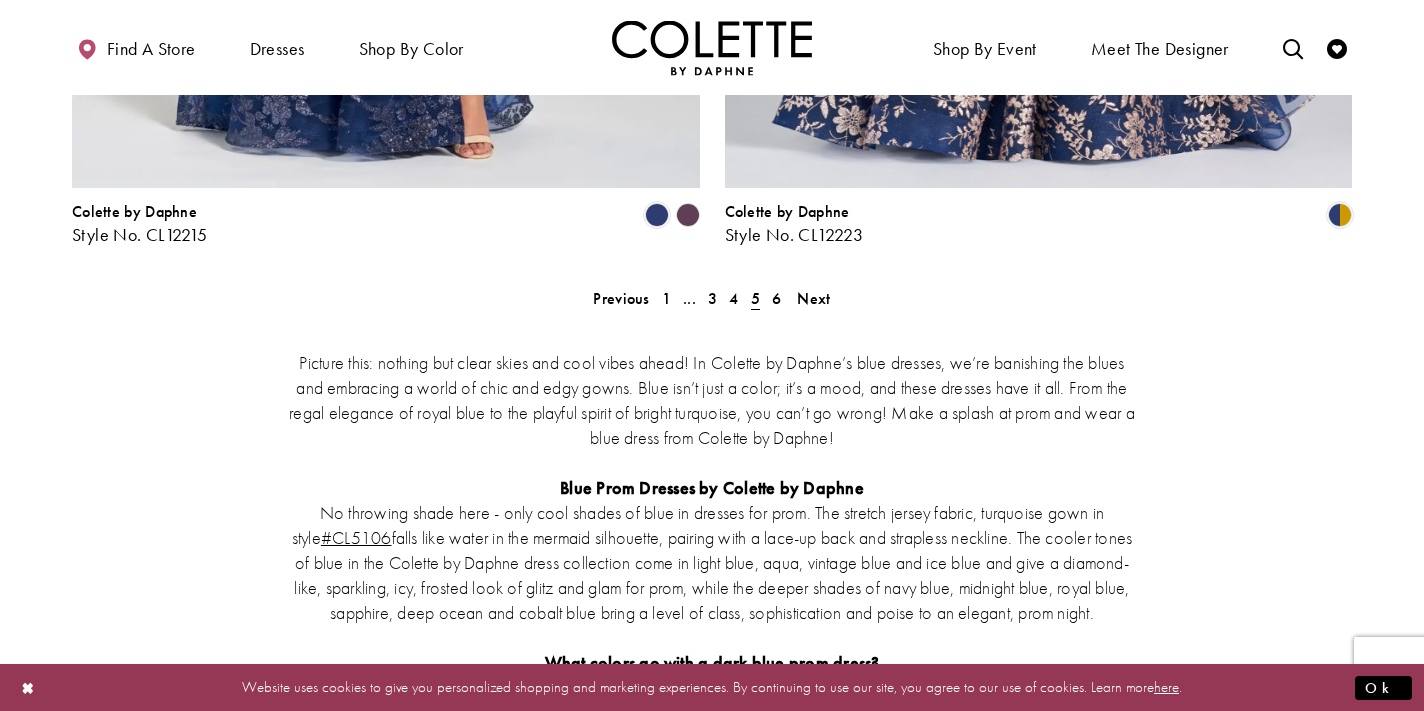 click on "Picture this: nothing but clear skies and cool vibes ahead! In Colette by Daphne’s blue dresses, we’re banishing the blues and embracing a world of chic and edgy gowns. Blue isn’t just a color; it’s a mood, and these dresses have it all. From the regal elegance of royal blue to the playful spirit of bright turquoise, you can’t go wrong! Make a splash at prom and wear a blue dress from Colette by Daphne!   Blue Prom Dresses by Colette by Daphne
No throwing shade here - only cool shades of blue in dresses for prom. The stretch jersey fabric, turquoise gown in style  #CL5106
What colors go with a dark blue prom dress?
Blue prom dresses are the wave for prom:
A blue dress brings out the natural beauty of any skin tone organically, and the collection of dresses from Colette by Daphne are no exception. Rock a royal blue style in  #CL5204 #CL5273 #CL5199" at bounding box center (712, 673) 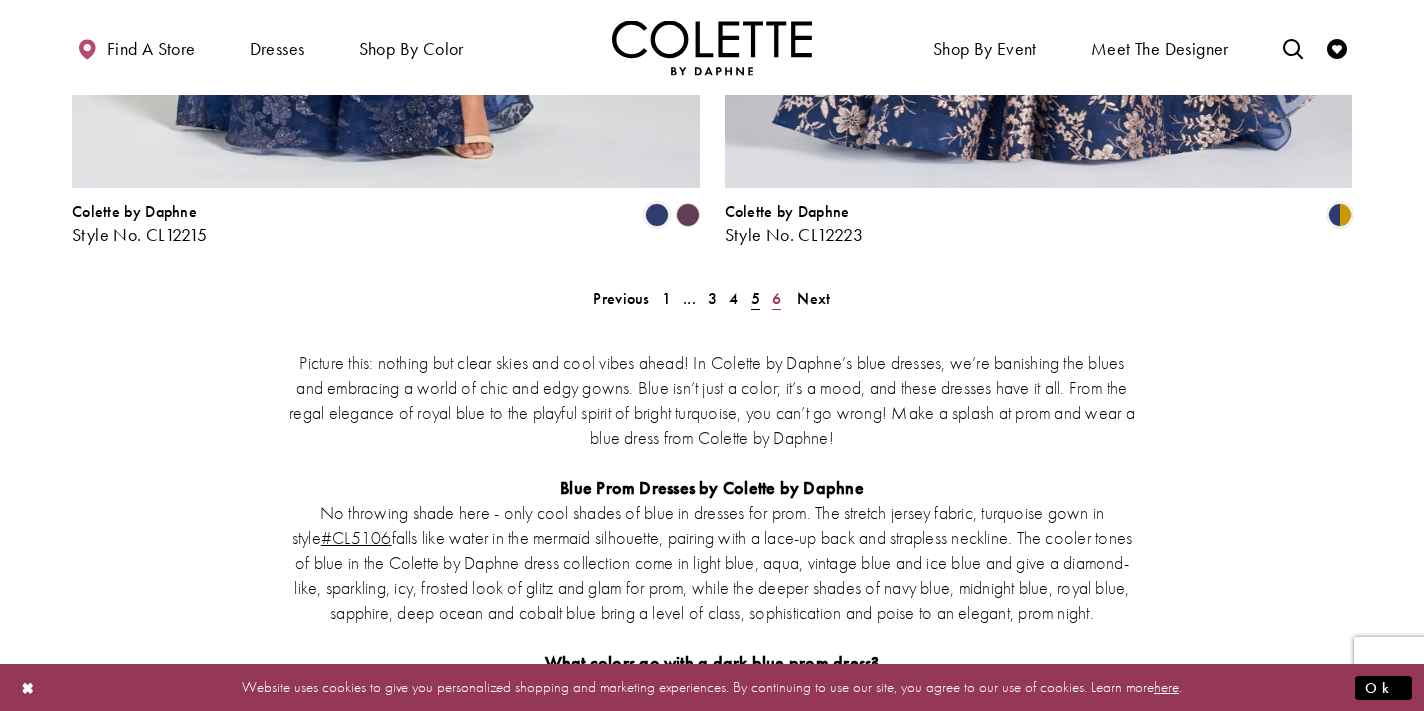 click on "6" at bounding box center (776, 298) 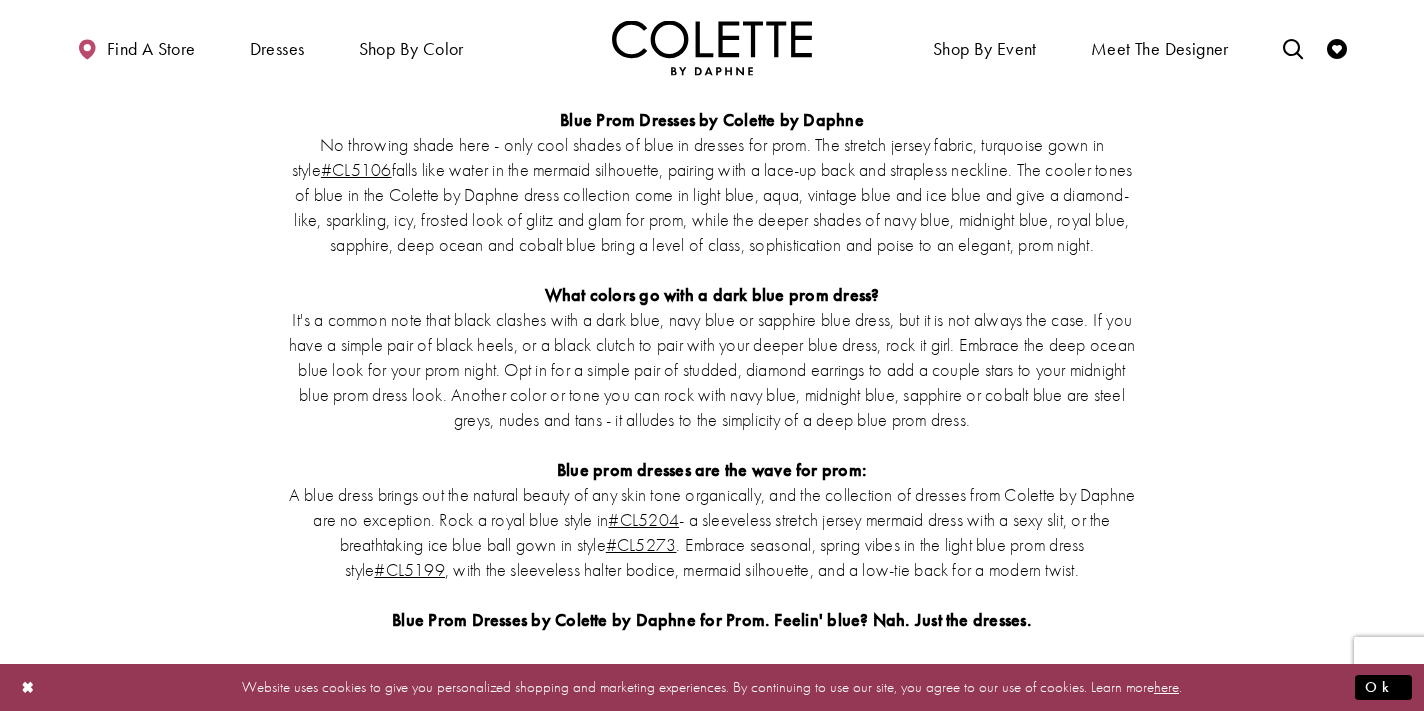 scroll, scrollTop: 3438, scrollLeft: 0, axis: vertical 